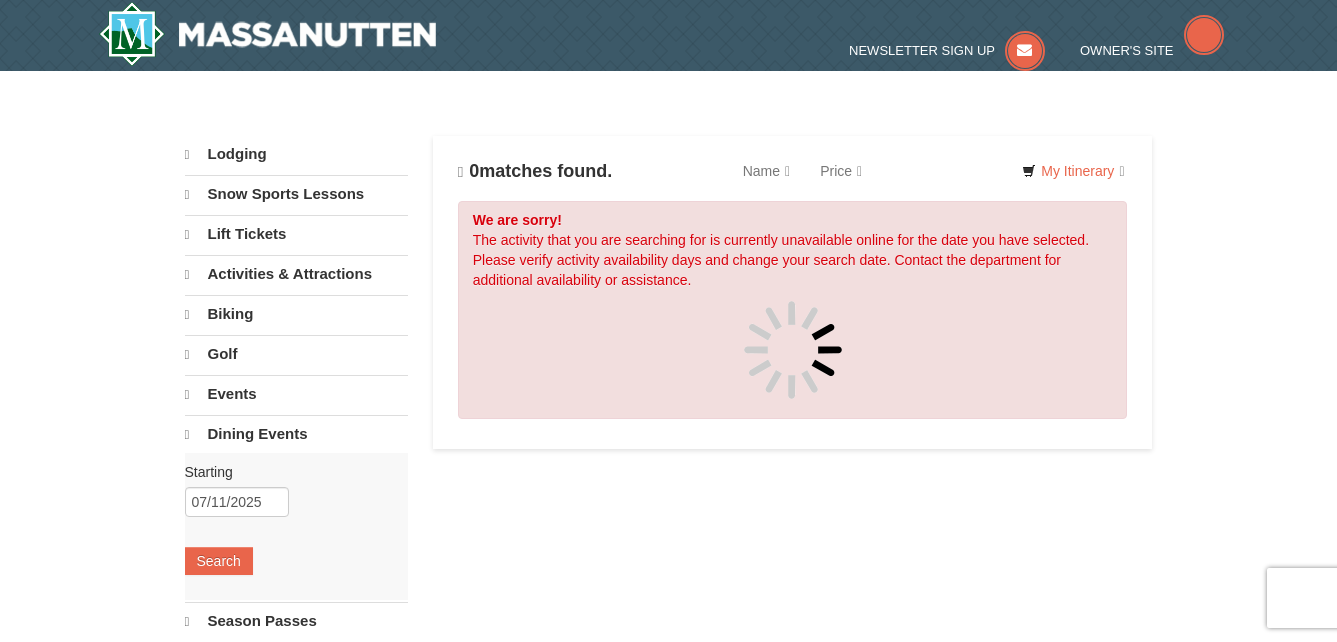 scroll, scrollTop: 0, scrollLeft: 0, axis: both 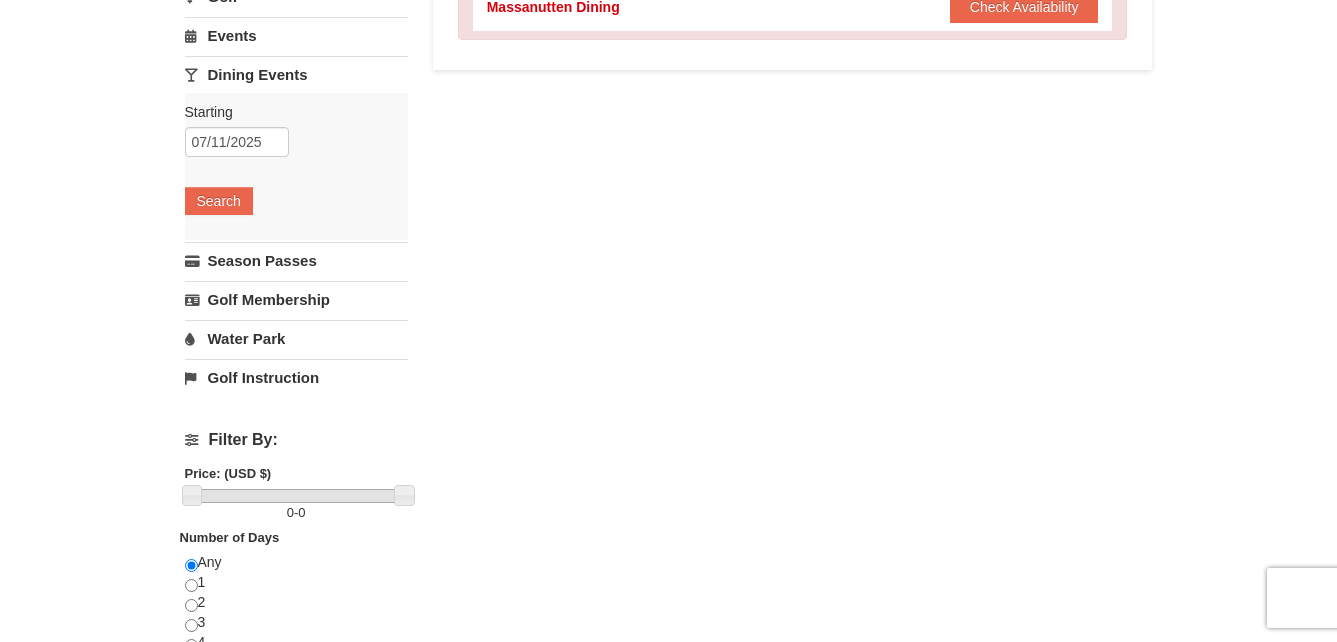 click on "Lodging
Arrival Please format dates MM/DD/YYYY Please format dates MM/DD/YYYY
07/11/2025
Departure Please format dates MM/DD/YYYY Please format dates MM/DD/YYYY
07/13/2025
Adults Please format dates MM/DD/YYYY
2
Children Please format dates MM/DD/YYYY
0
Search" at bounding box center (669, 298) 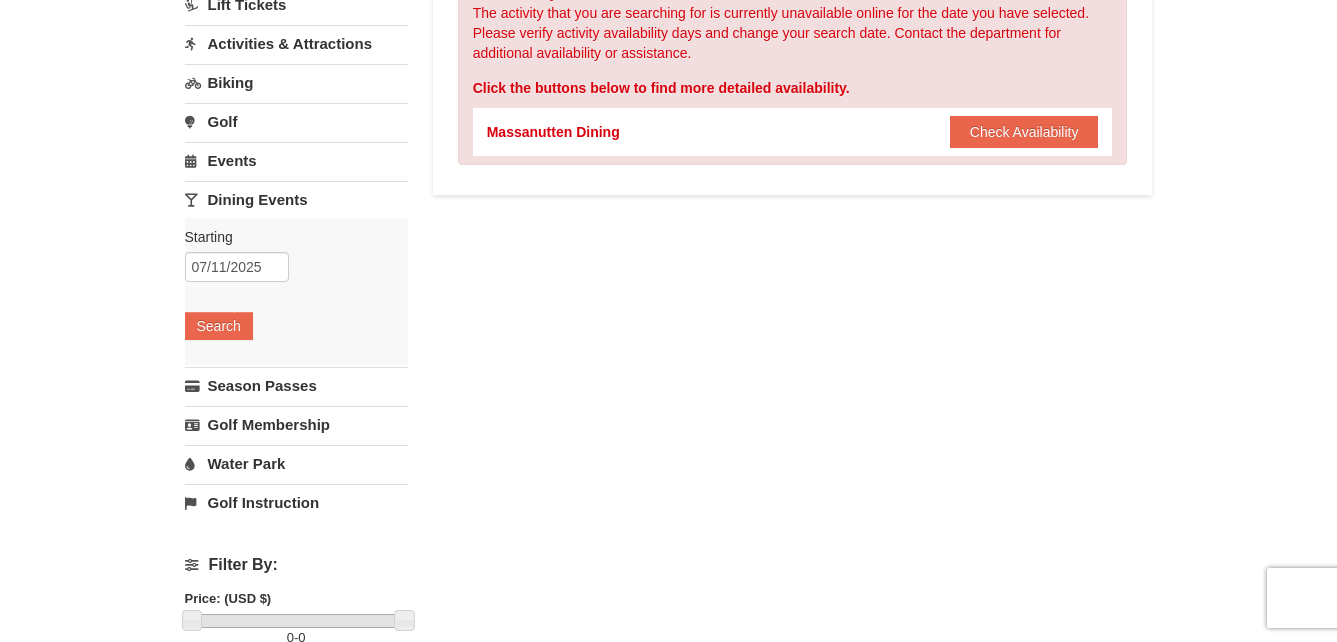 scroll, scrollTop: 153, scrollLeft: 0, axis: vertical 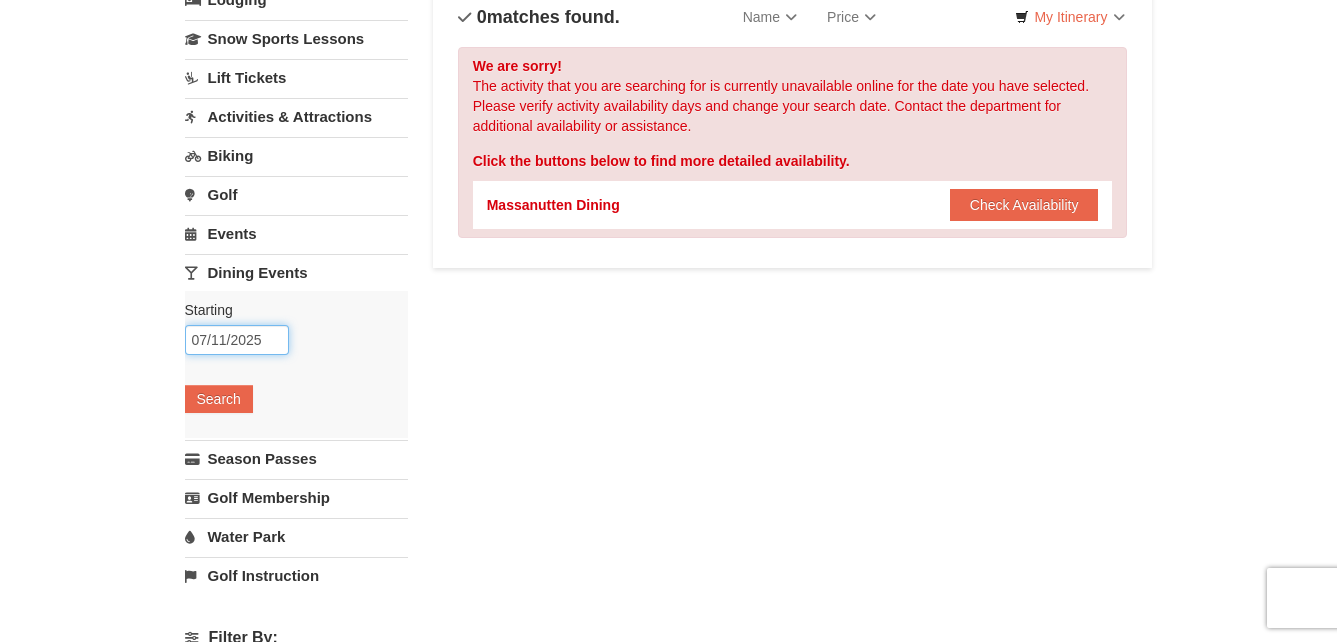 click on "07/11/2025" at bounding box center [237, 340] 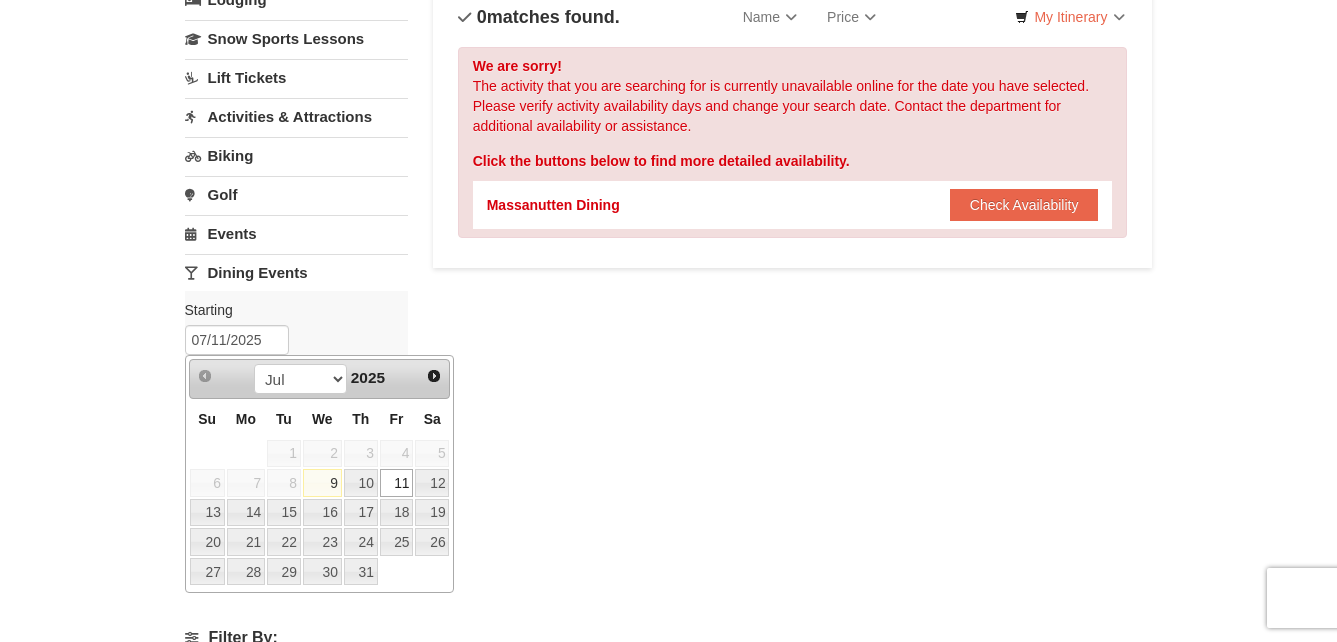 click on "13" at bounding box center (432, 483) 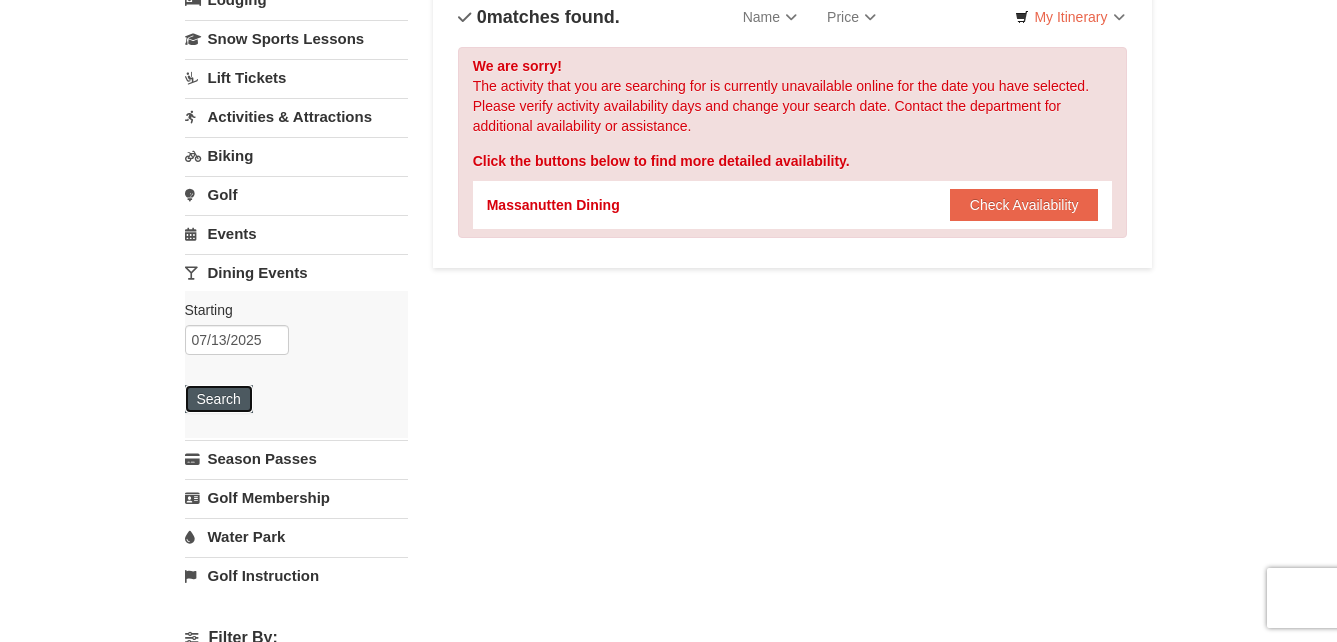 click on "Search" at bounding box center [219, 399] 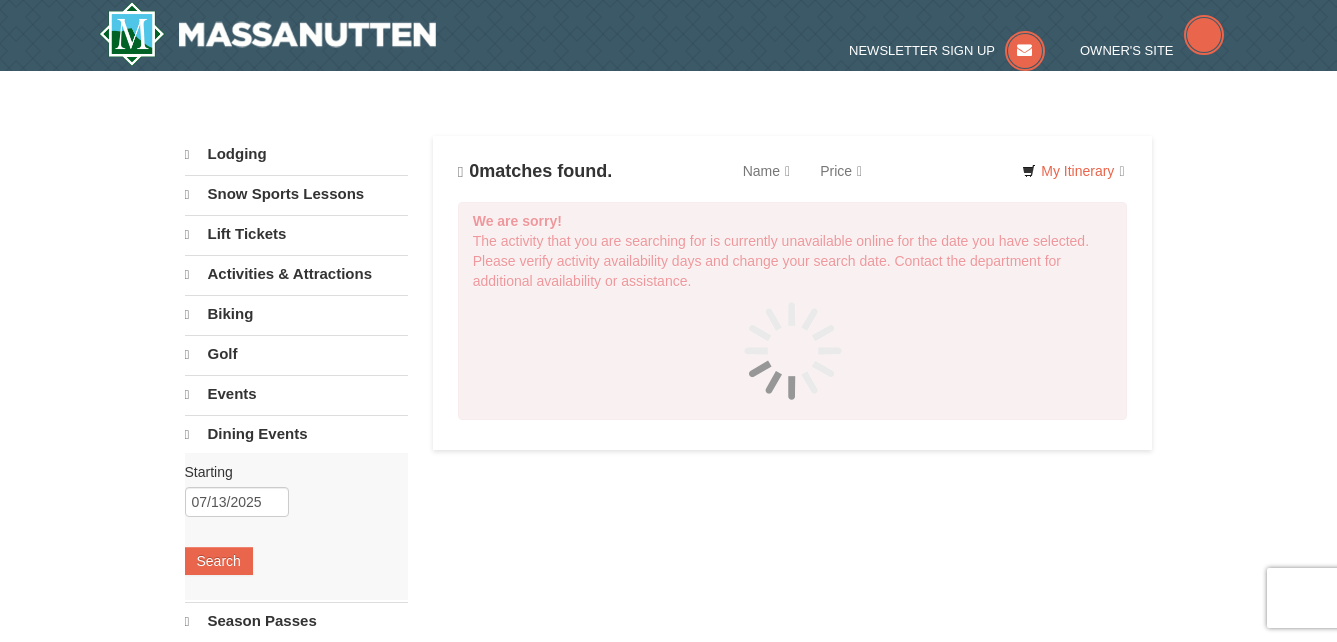 scroll, scrollTop: 0, scrollLeft: 0, axis: both 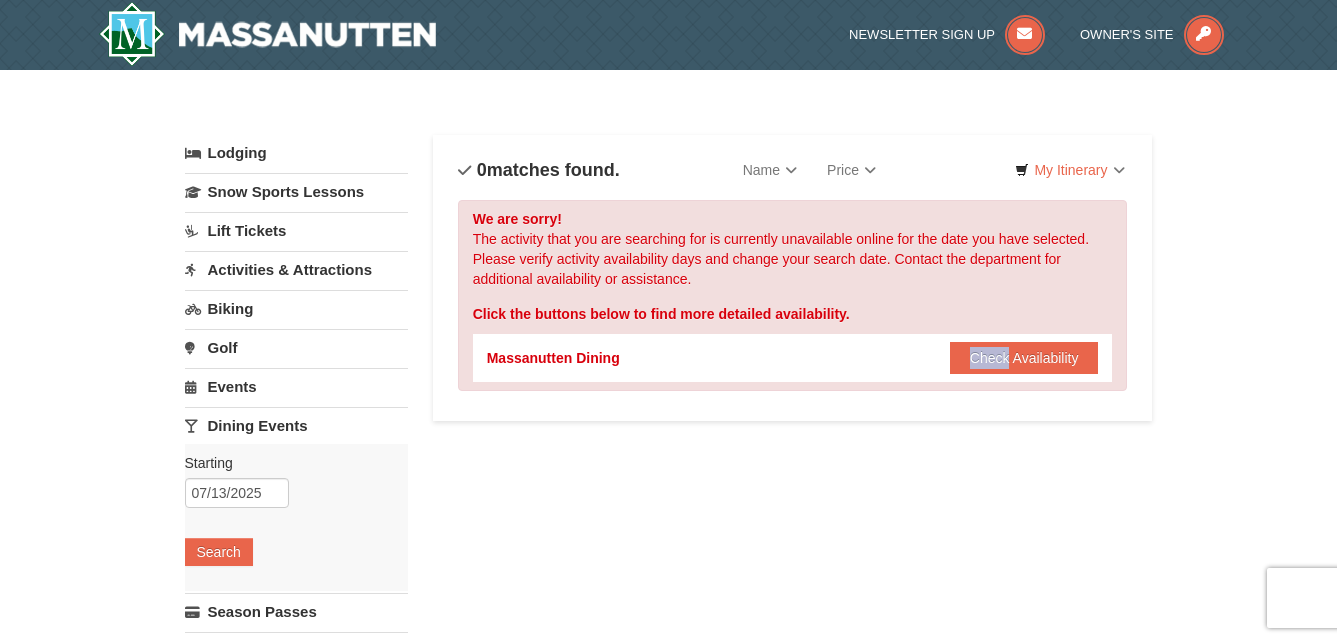 click on "Lodging
Arrival Please format dates MM/DD/YYYY Please format dates MM/DD/YYYY
[DATE]
Departure Please format dates MM/DD/YYYY Please format dates MM/DD/YYYY
[DATE]
Adults Please format dates MM/DD/YYYY
[NUMBER]
Children Please format dates MM/DD/YYYY
[NUMBER]
Search" at bounding box center (669, 649) 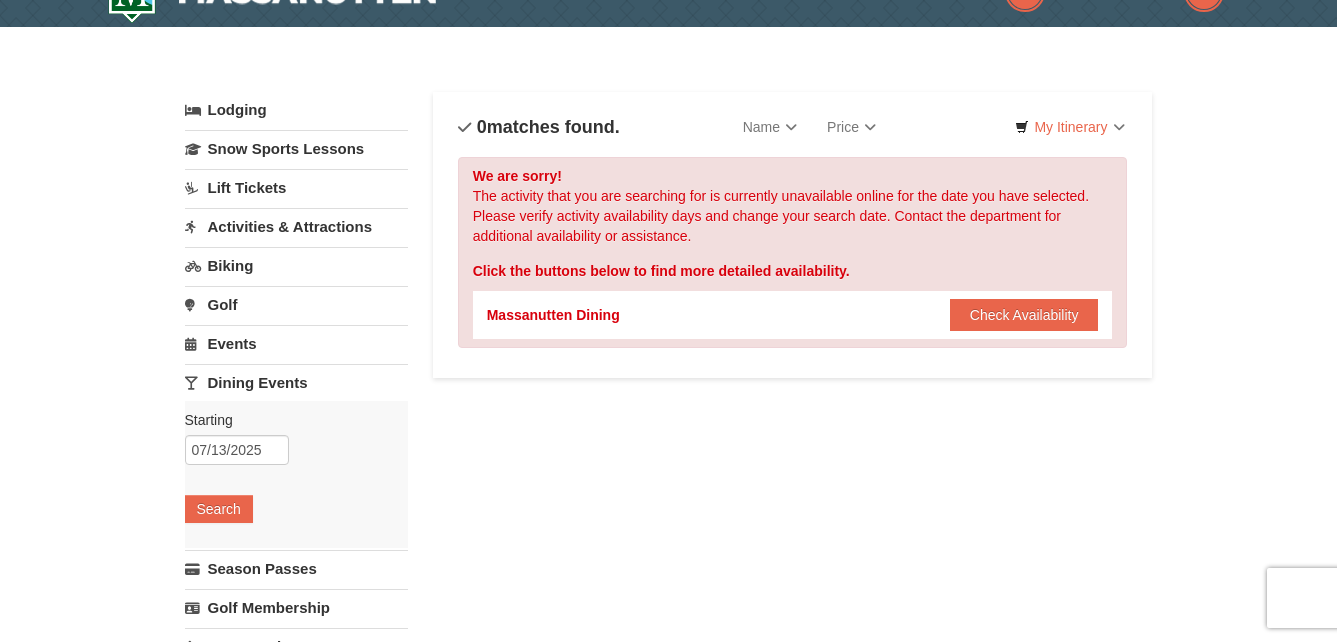 scroll, scrollTop: 44, scrollLeft: 0, axis: vertical 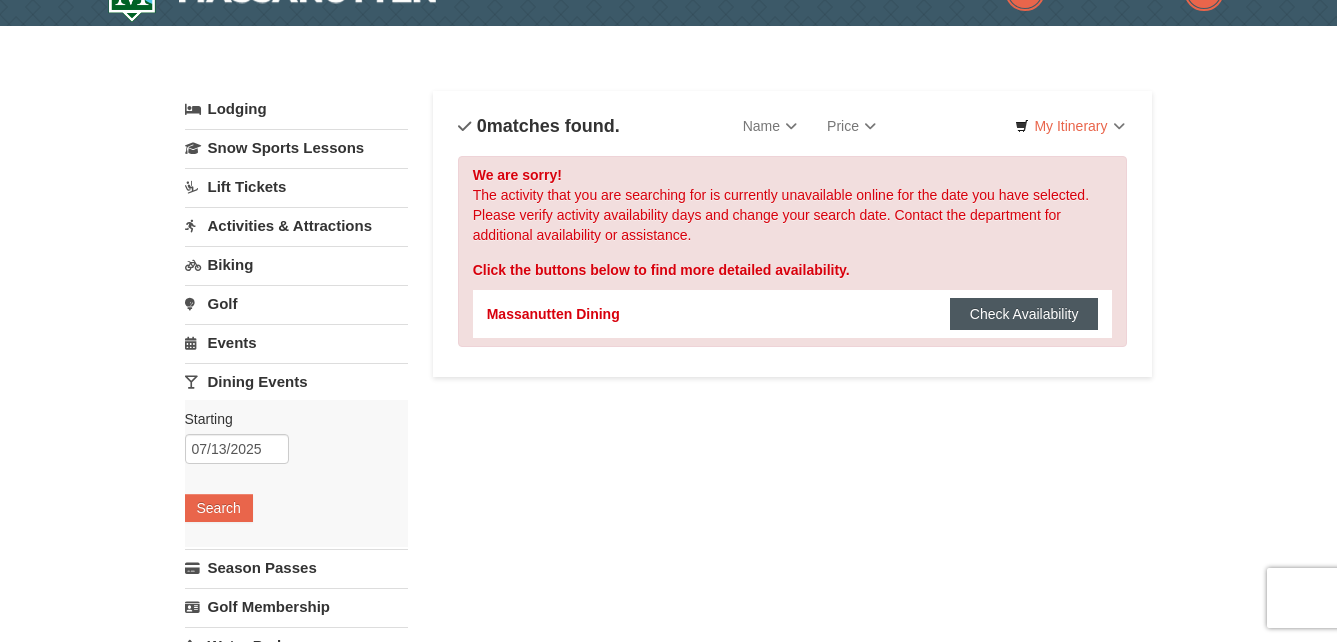 click on "Check Availability" at bounding box center (1024, 314) 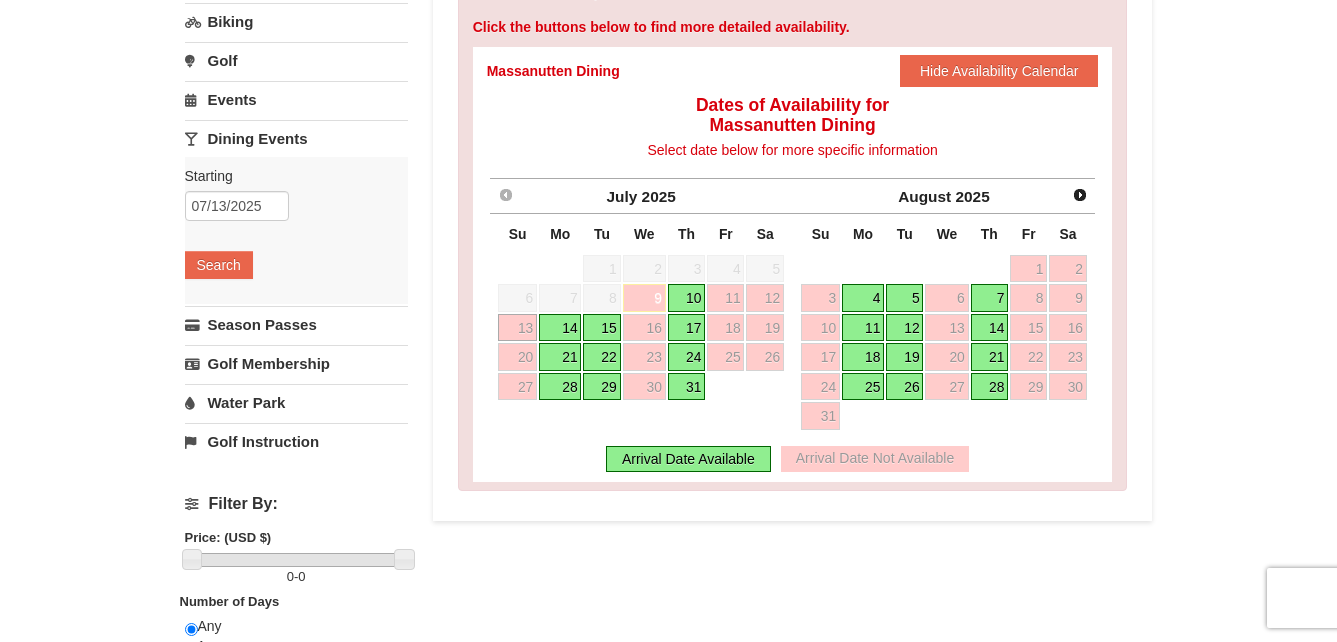 scroll, scrollTop: 305, scrollLeft: 0, axis: vertical 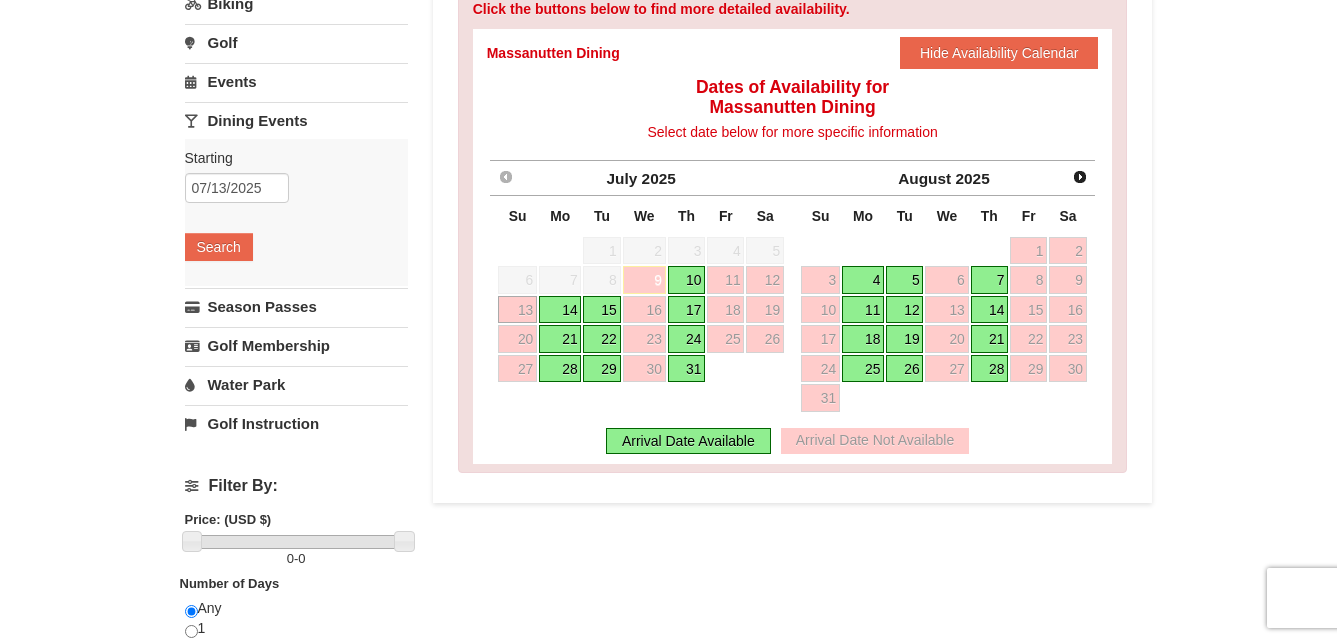 click on "14" at bounding box center [687, 280] 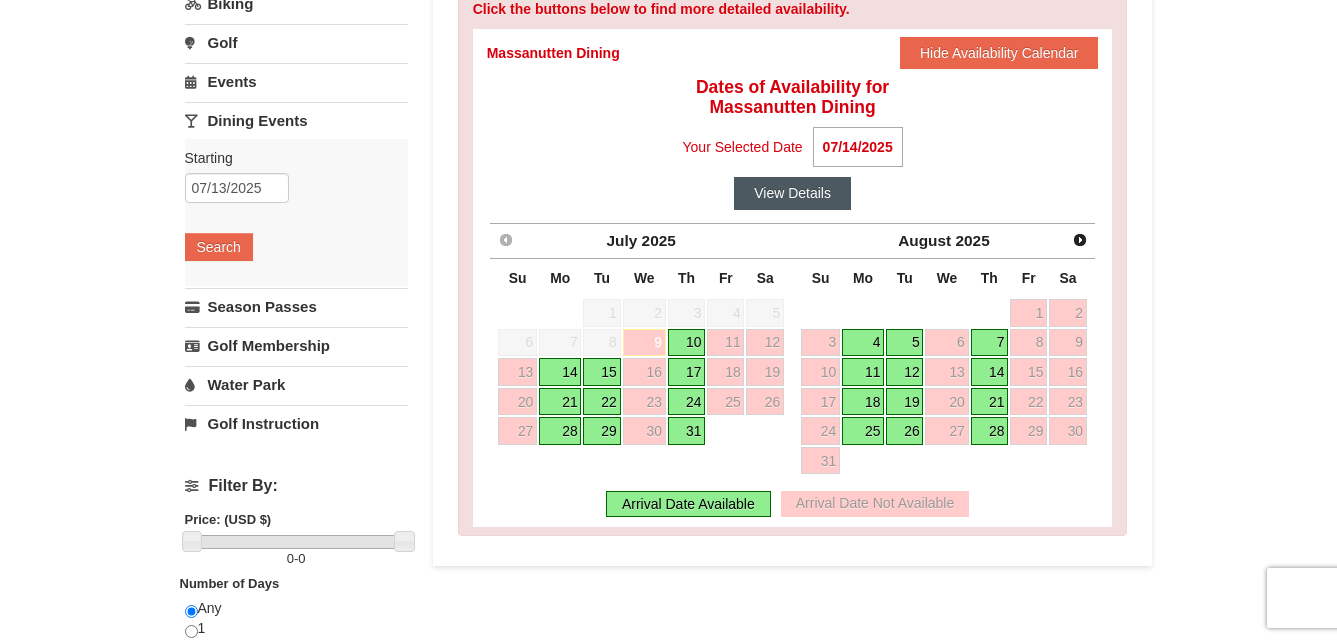 click on "View Details" at bounding box center (792, 193) 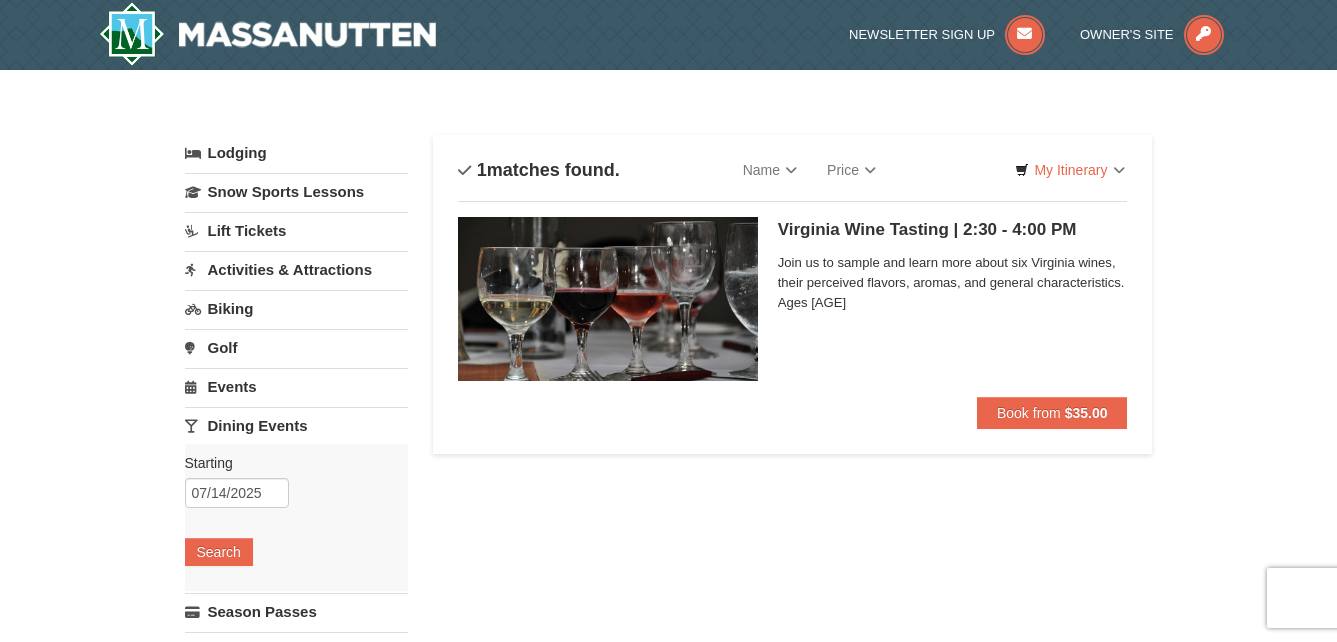 scroll, scrollTop: 0, scrollLeft: 0, axis: both 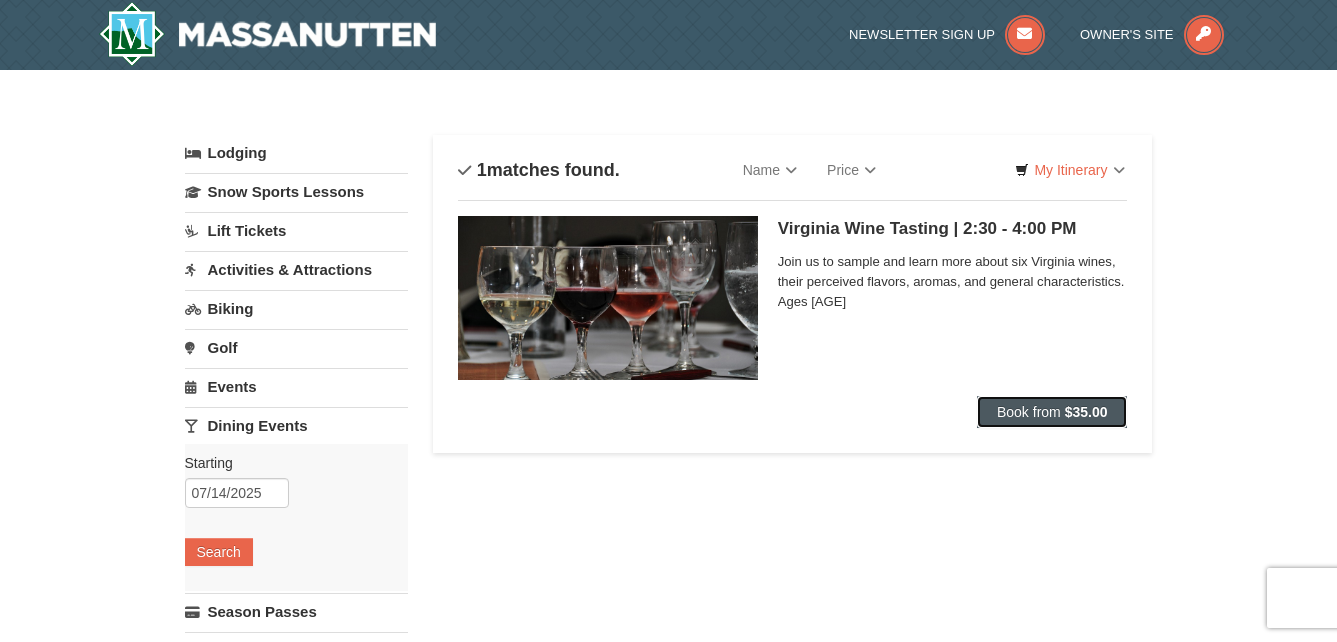click on "Book from   $35.00" at bounding box center [1052, 412] 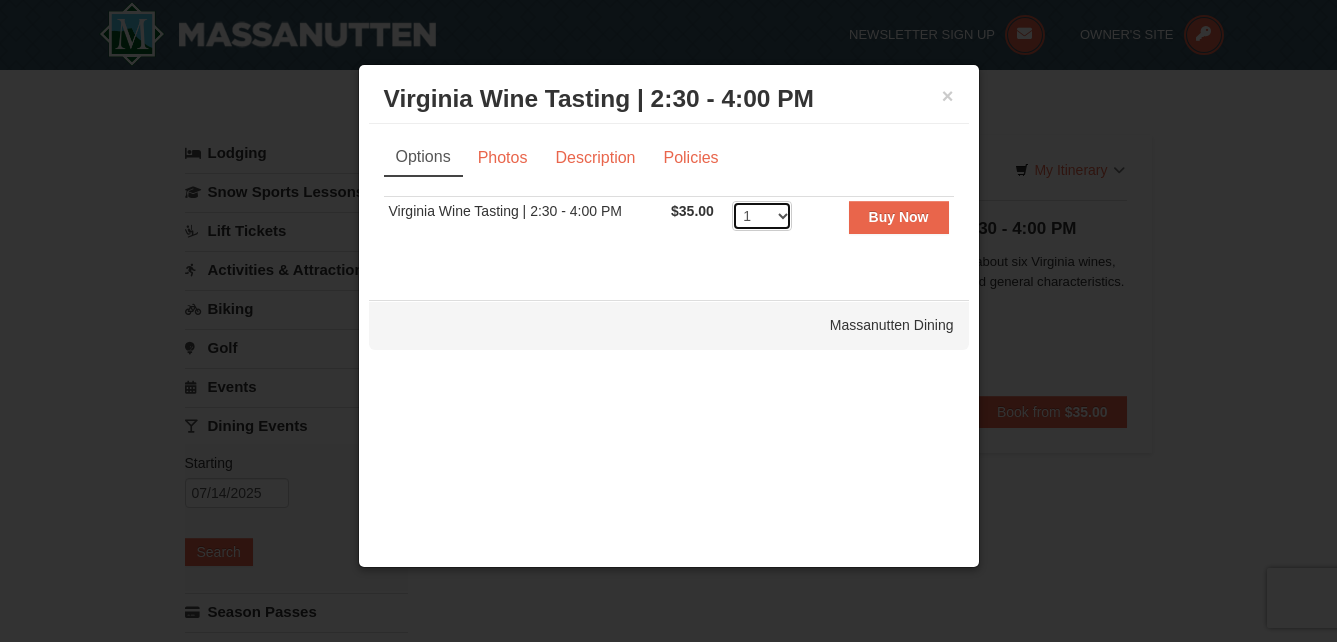 click on "1 2 3 4 5 6 7 8 9 10 11 12 13 14 15 16 17 18 19 20 21 22 23 24 25 26 27 28 29 30 31 32 33 34 35 36 37" at bounding box center [762, 216] 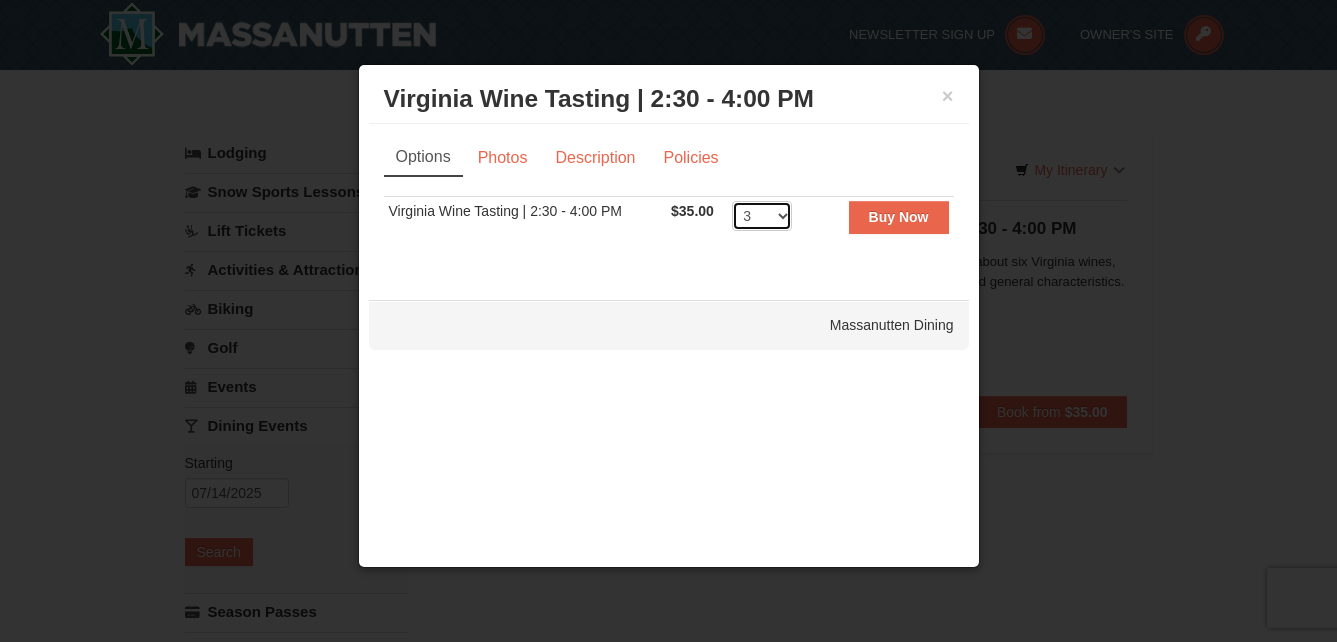 click on "1 2 3 4 5 6 7 8 9 10 11 12 13 14 15 16 17 18 19 20 21 22 23 24 25 26 27 28 29 30 31 32 33 34 35 36 37" at bounding box center [762, 216] 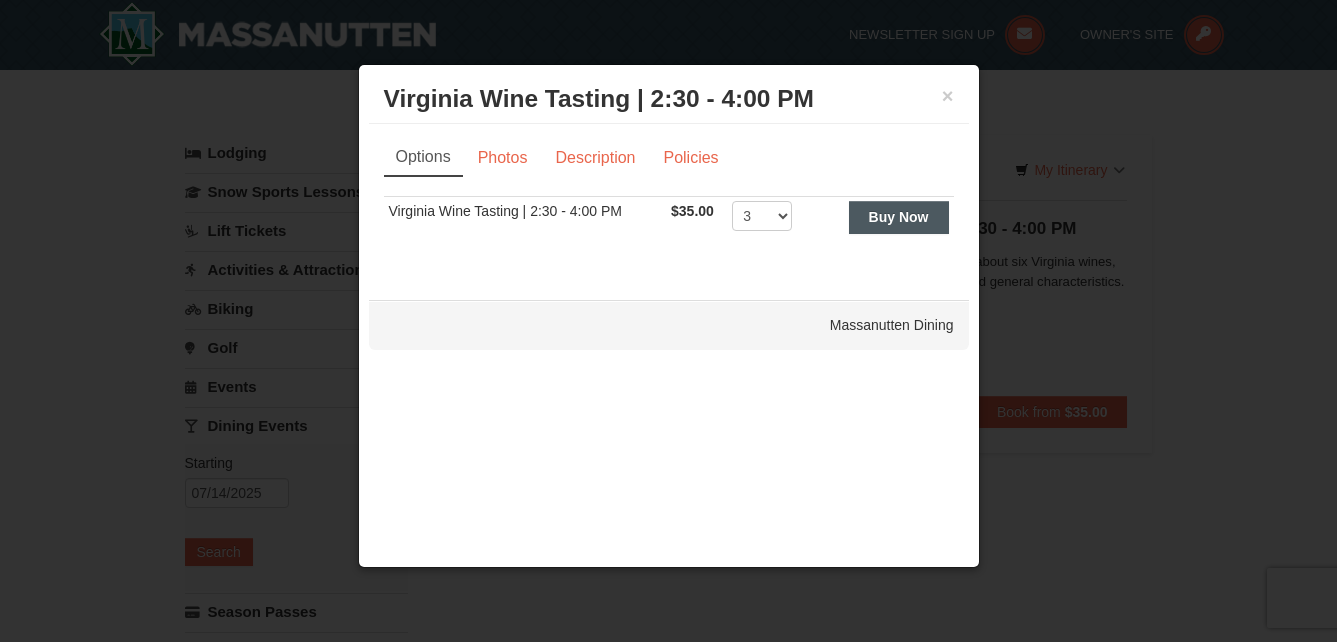 click on "Buy Now" at bounding box center [899, 217] 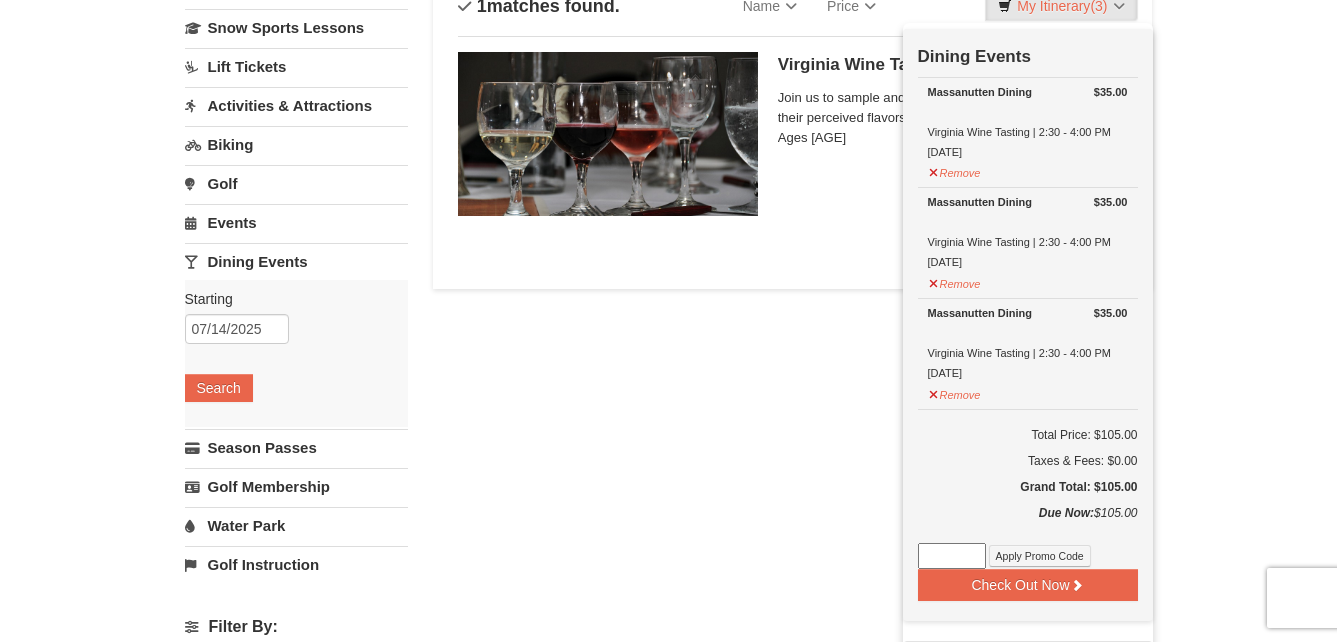 scroll, scrollTop: 169, scrollLeft: 0, axis: vertical 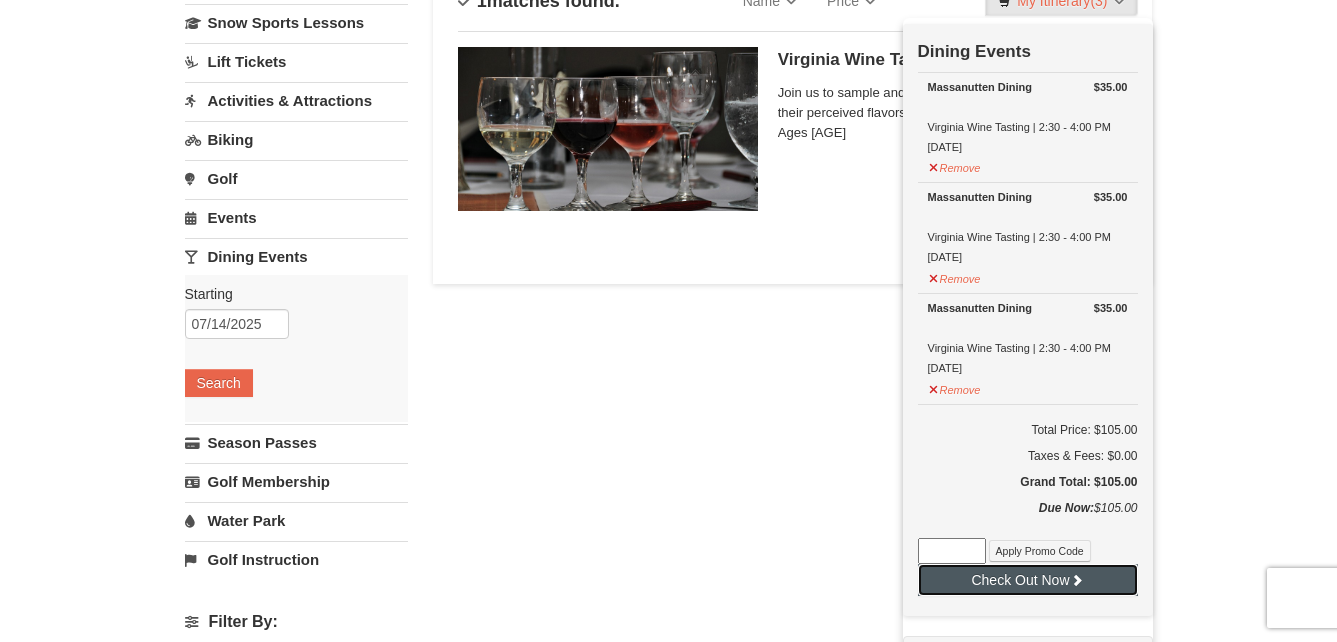 click on "Check Out Now" at bounding box center (1028, 580) 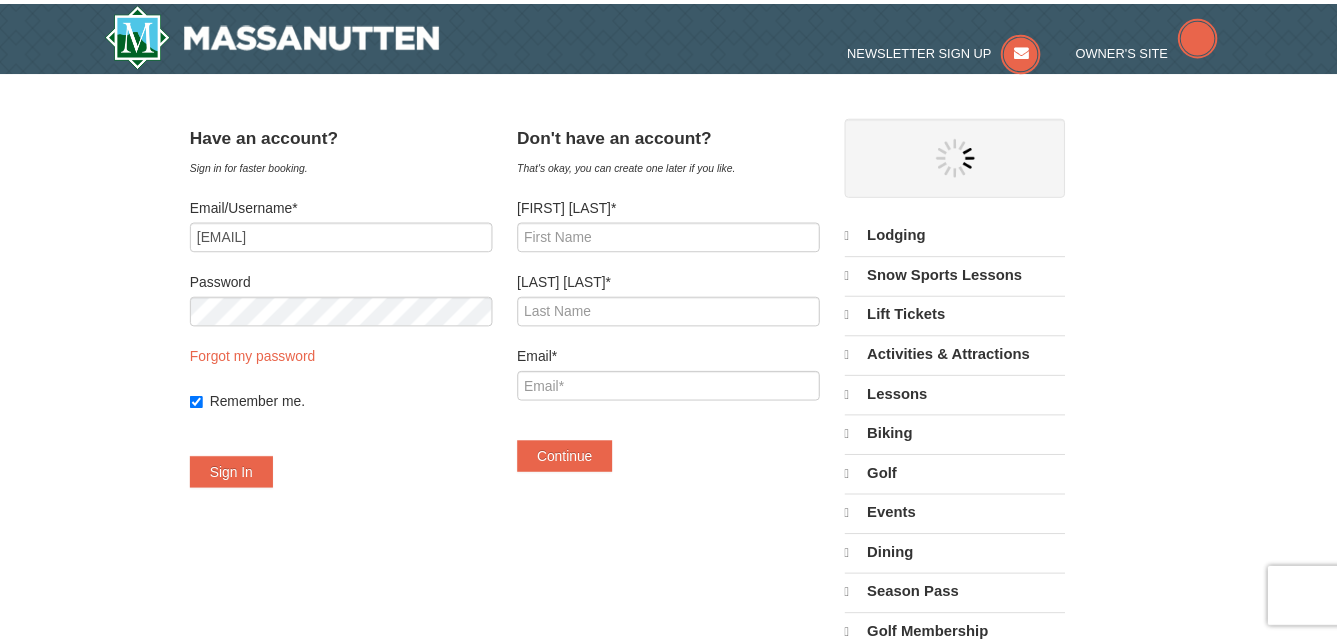scroll, scrollTop: 0, scrollLeft: 0, axis: both 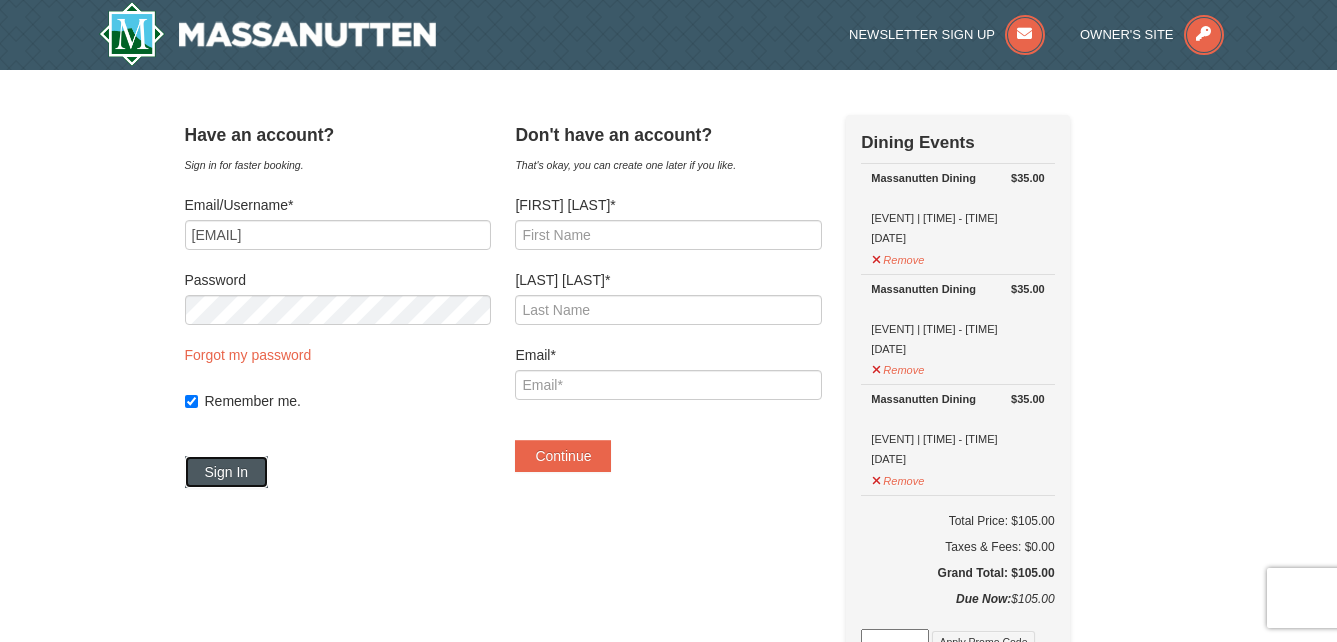 click on "Sign In" at bounding box center [227, 472] 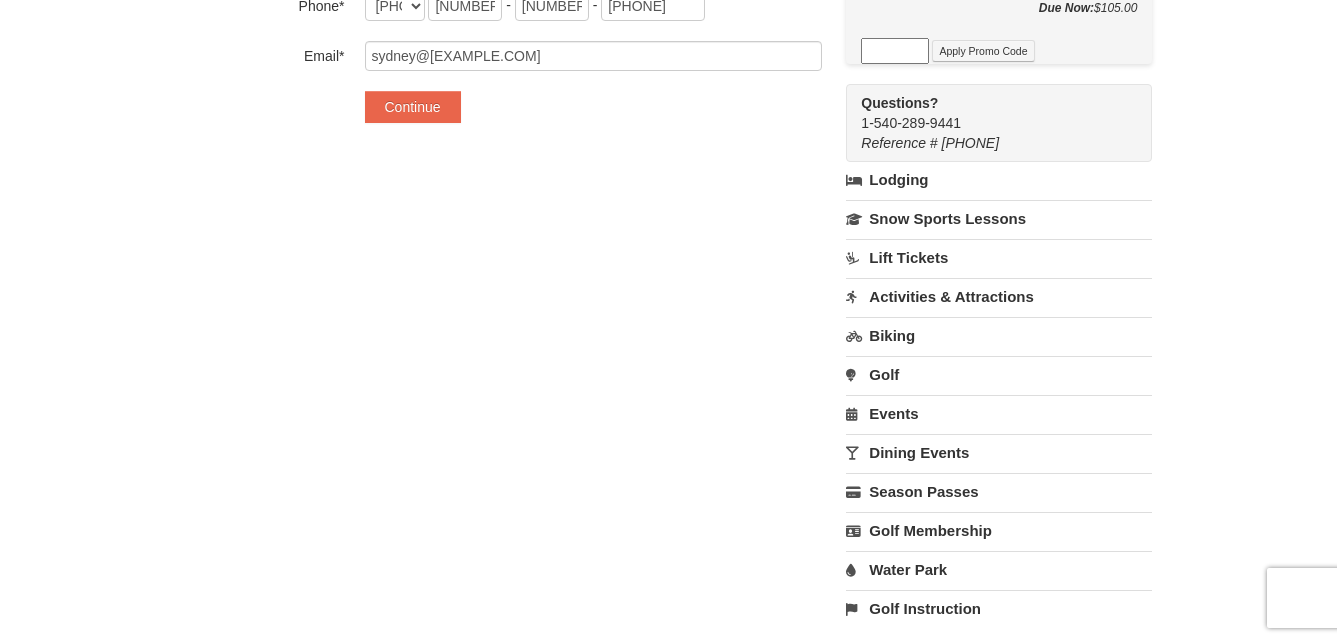 scroll, scrollTop: 651, scrollLeft: 0, axis: vertical 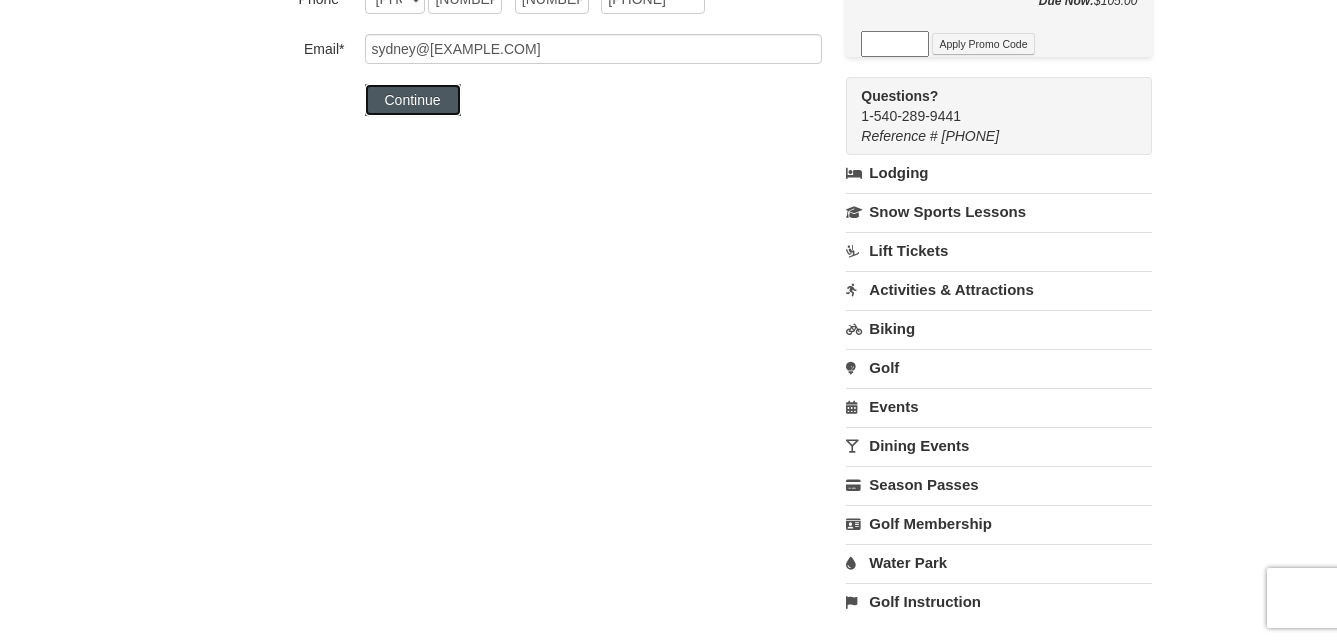 click on "Continue" at bounding box center [413, 100] 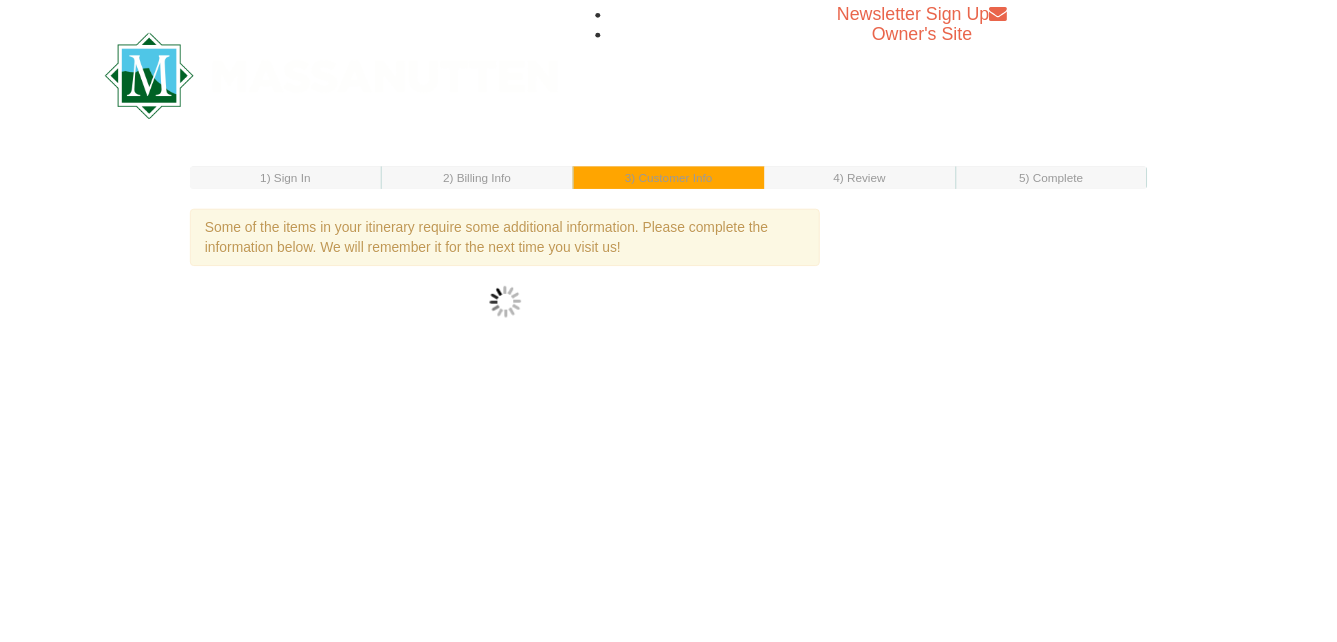 scroll, scrollTop: 0, scrollLeft: 0, axis: both 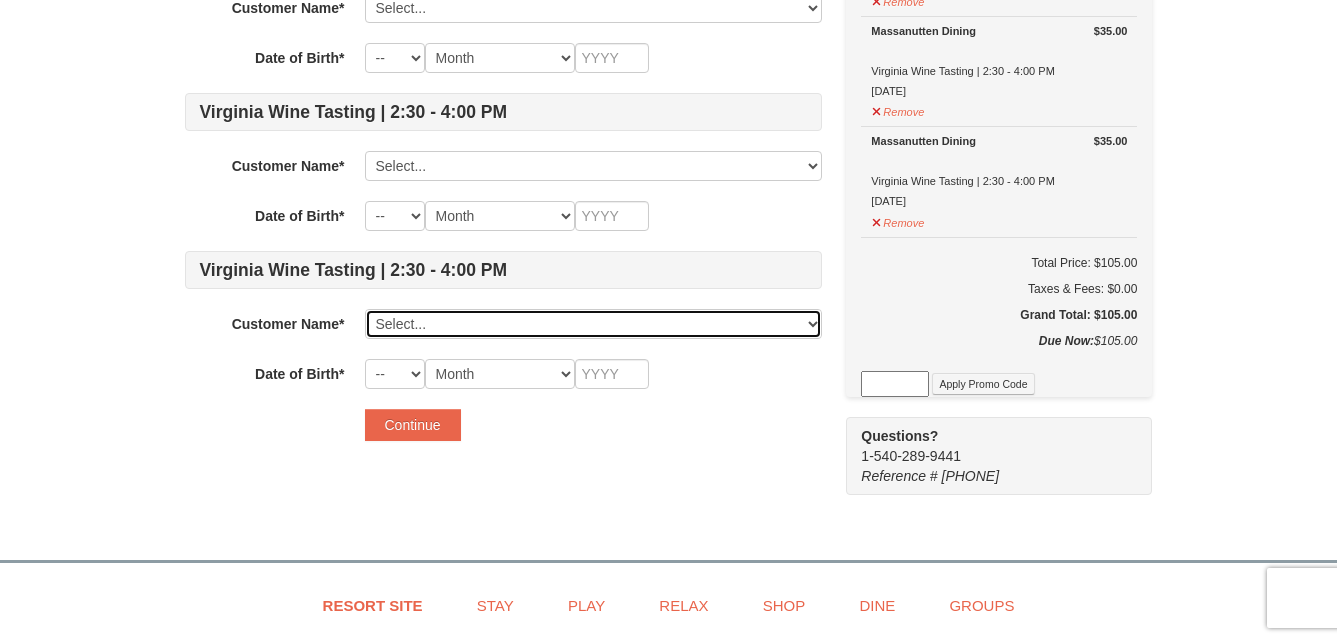 click on "Select... Sydney Martin Add New..." at bounding box center (593, 324) 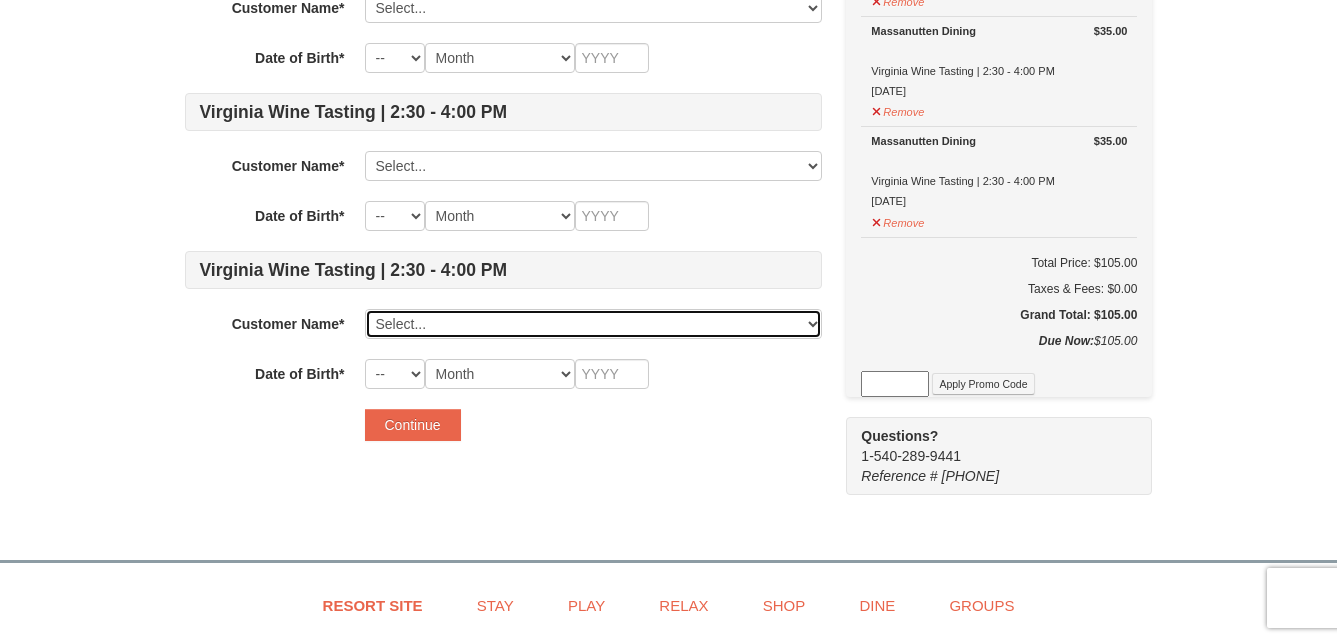 click on "Select... Sydney Martin Add New..." at bounding box center [593, 324] 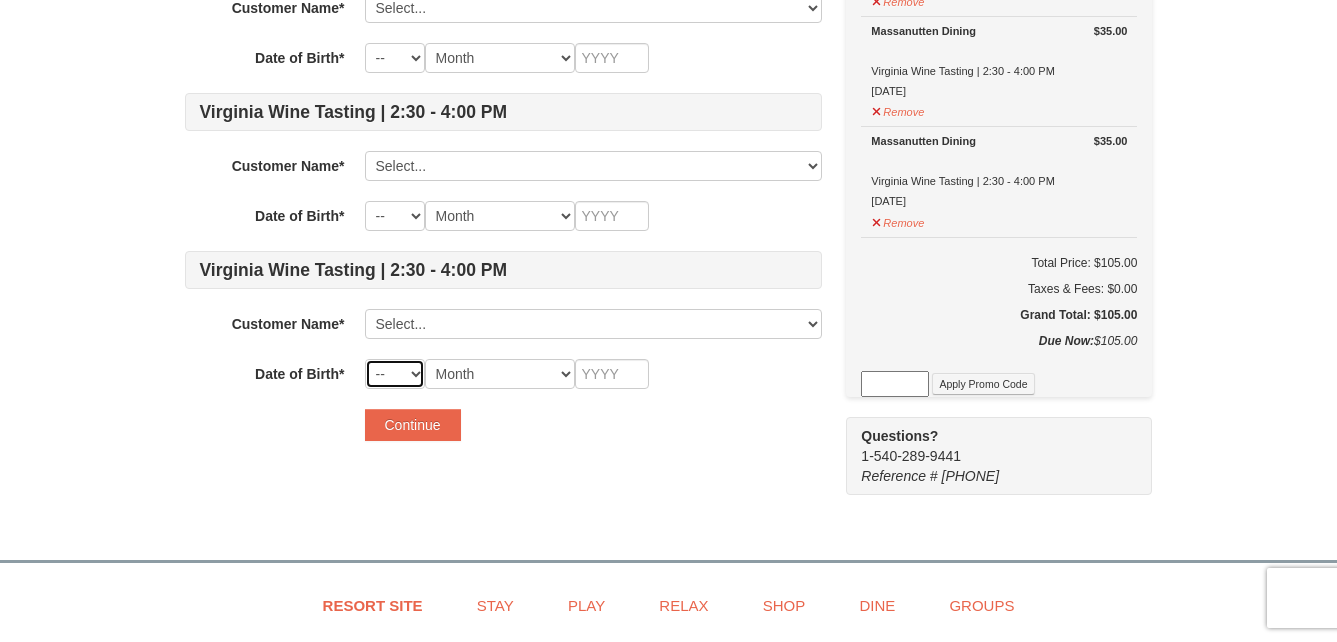 click on "-- 01 02 03 04 05 06 07 08 09 10 11 12 13 14 15 16 17 18 19 20 21 22 23 24 25 26 27 28 29 30 31" at bounding box center [395, 374] 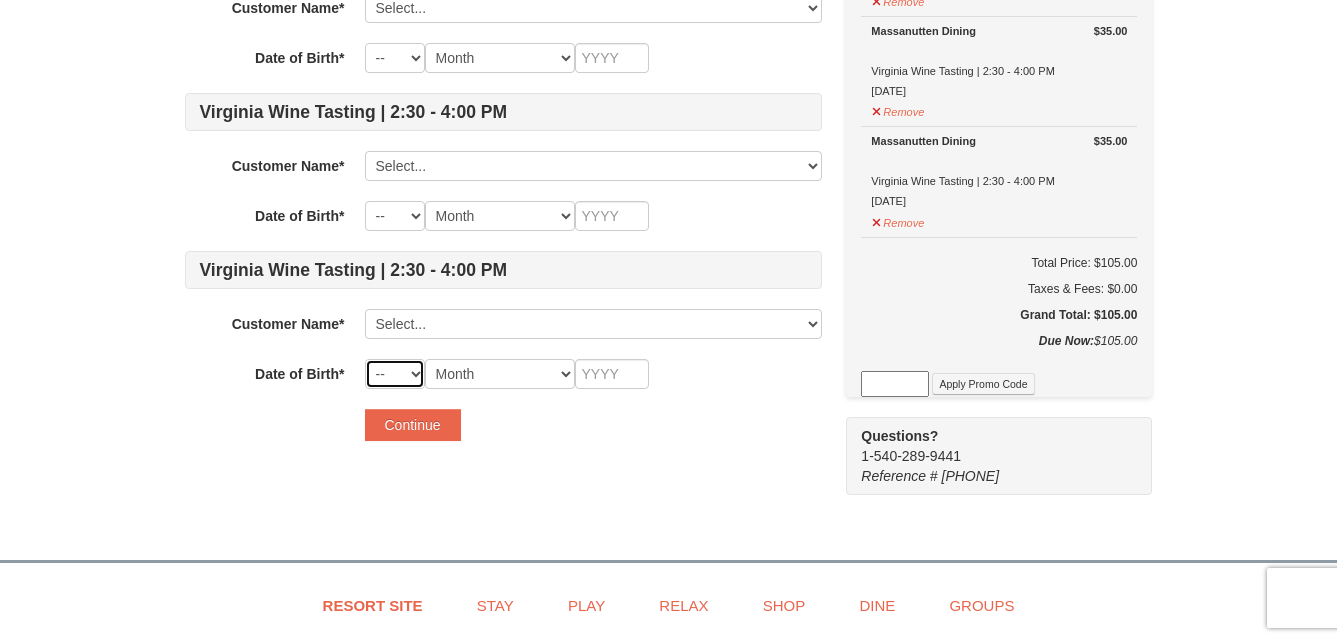 select on "10" 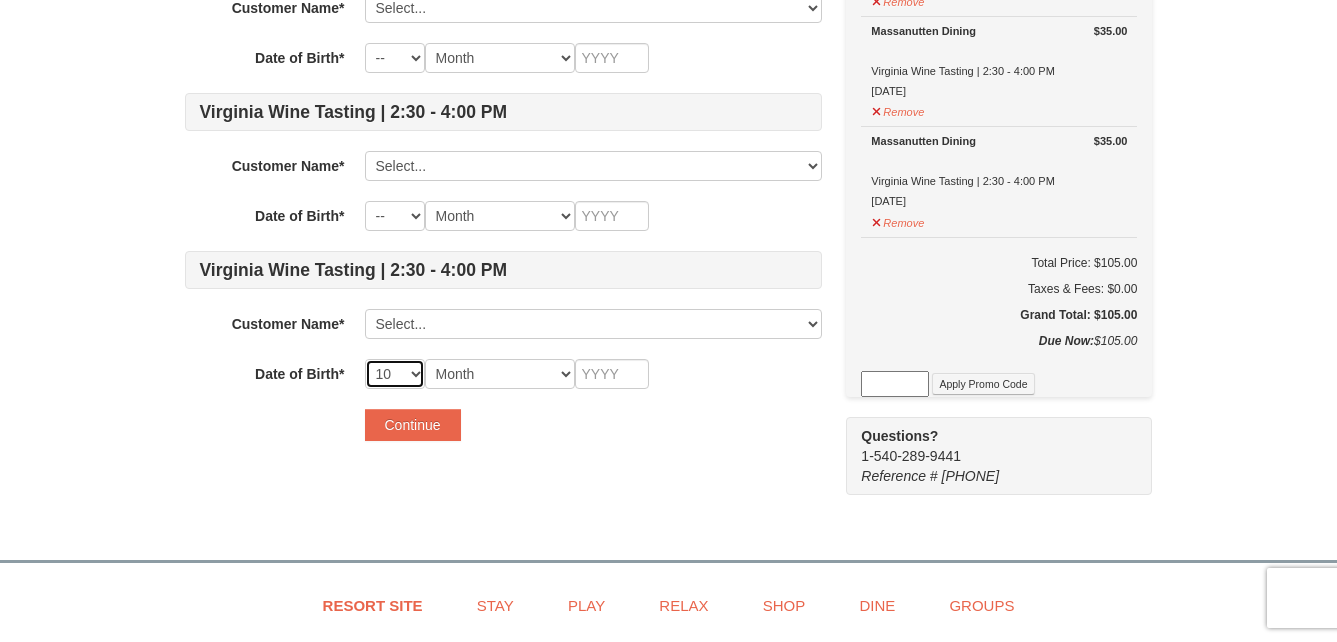 click on "-- 01 02 03 04 05 06 07 08 09 10 11 12 13 14 15 16 17 18 19 20 21 22 23 24 25 26 27 28 29 30 31" at bounding box center [395, 374] 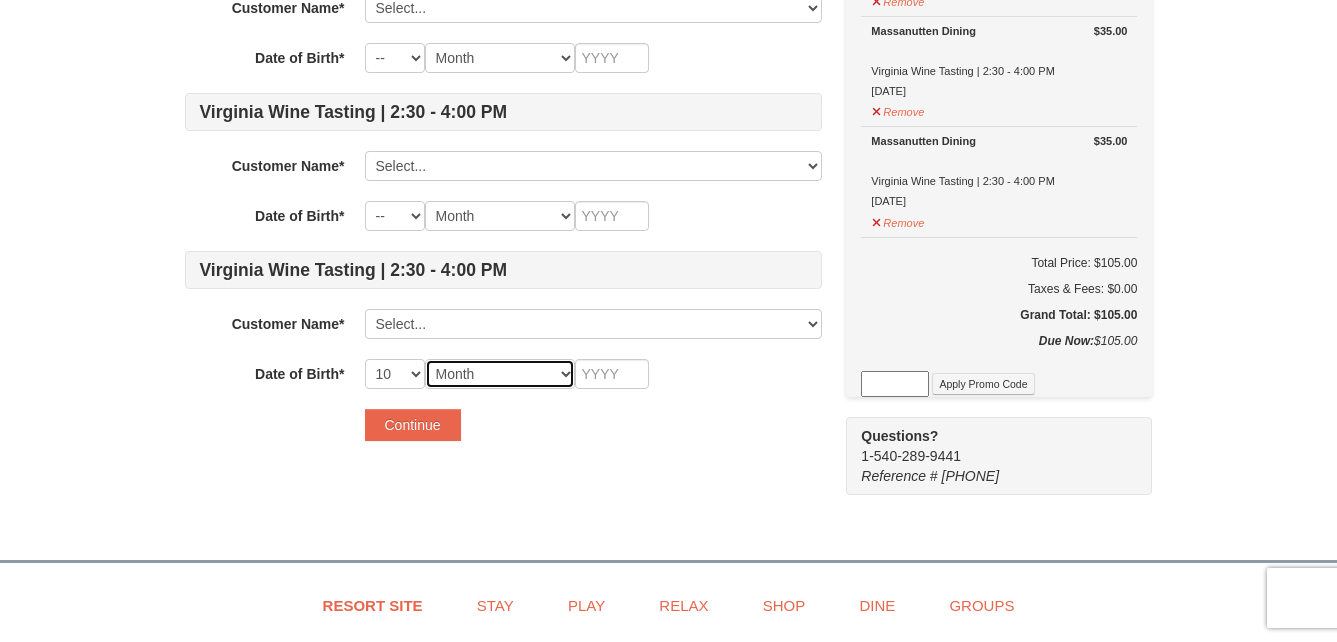 click on "Month January February March April May June July August September October November December" at bounding box center [500, 374] 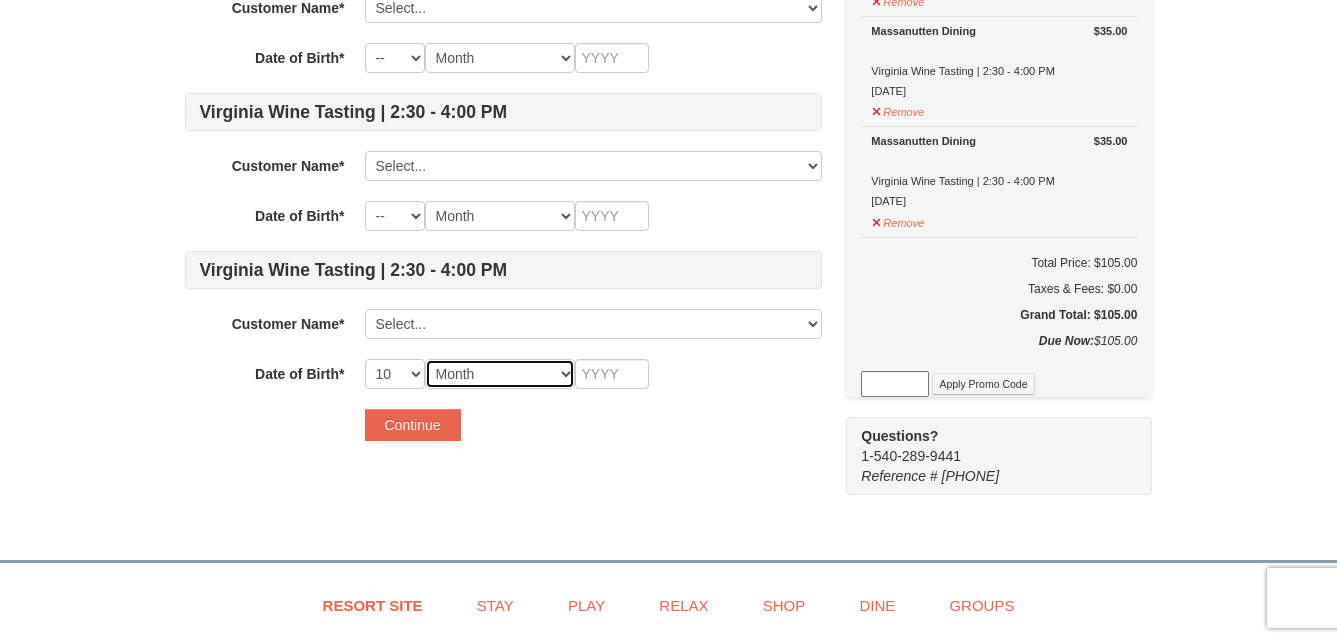 select on "10" 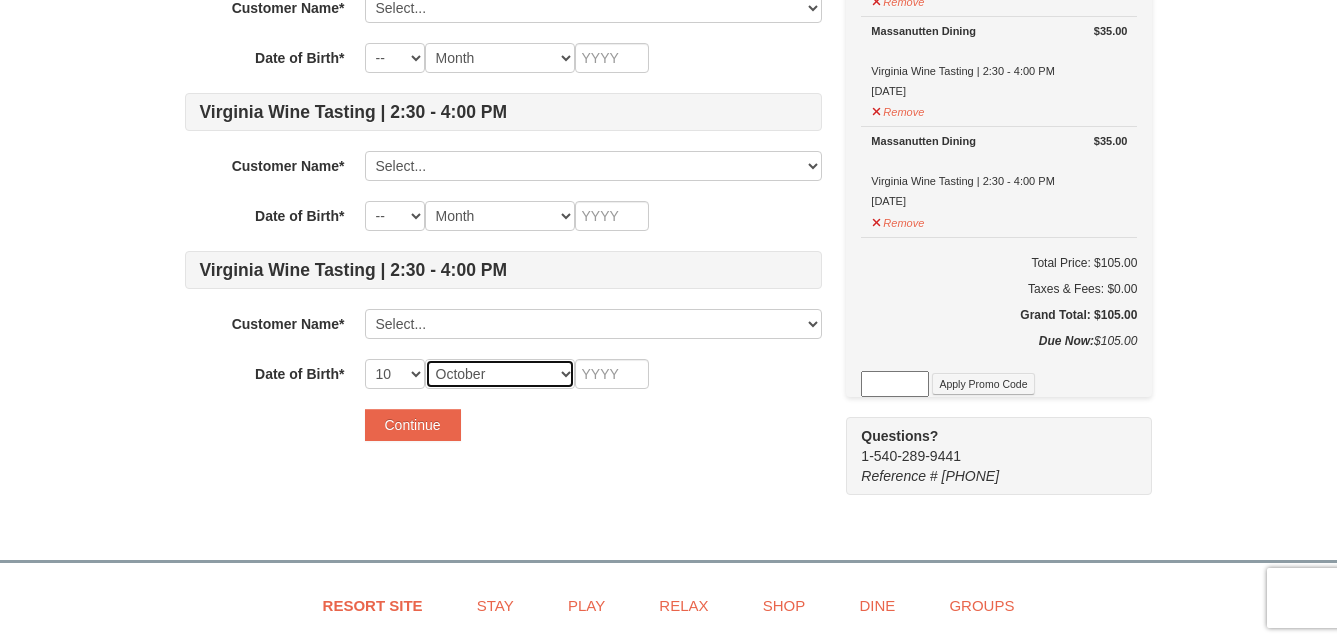 click on "Month January February March April May June July August September October November December" at bounding box center (500, 374) 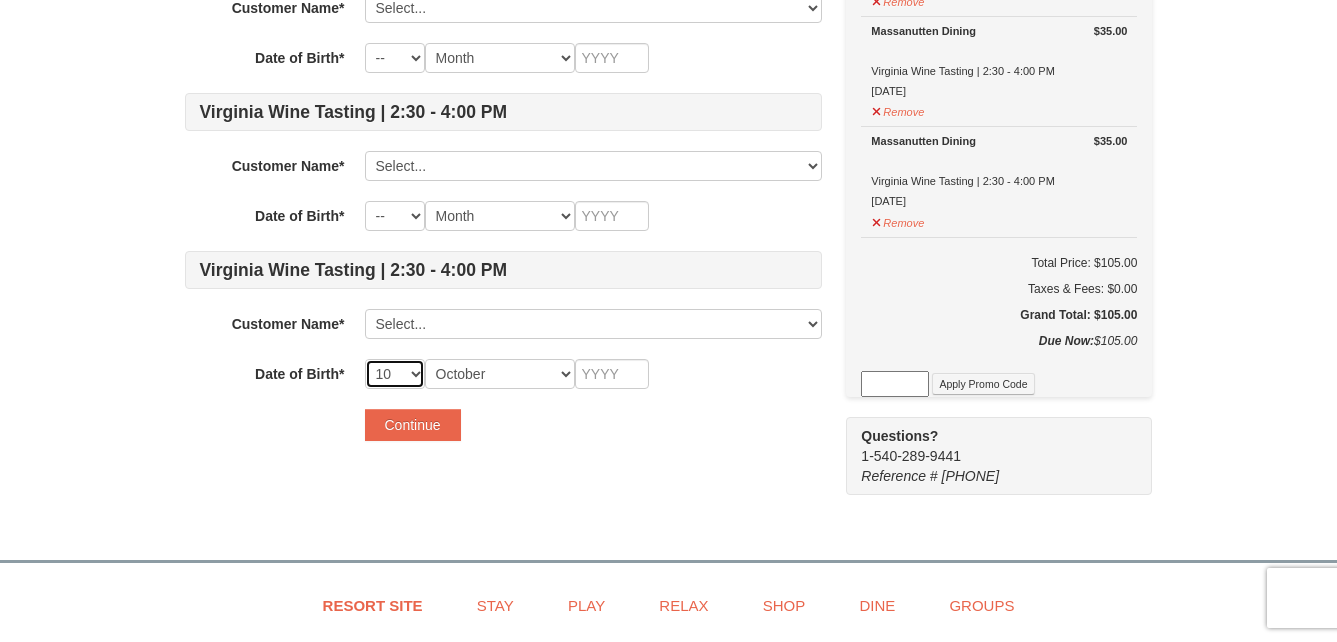 click on "-- 01 02 03 04 05 06 07 08 09 10 11 12 13 14 15 16 17 18 19 20 21 22 23 24 25 26 27 28 29 30 31" at bounding box center [395, 374] 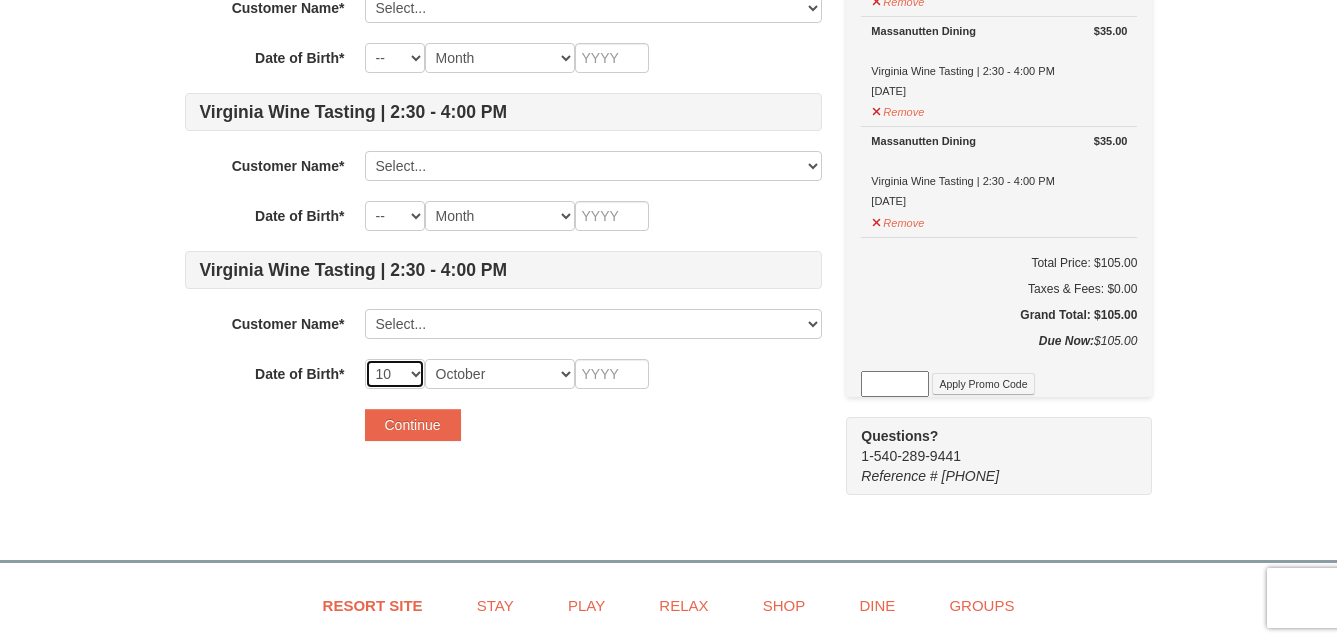 select on "22" 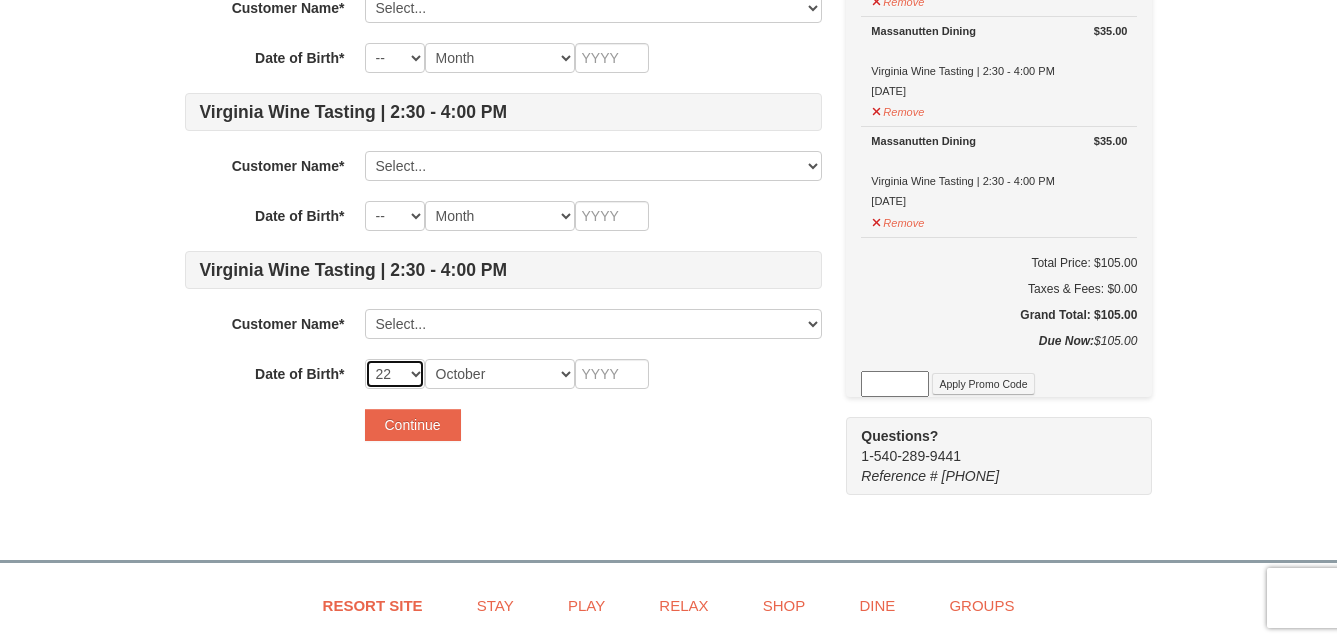 click on "-- 01 02 03 04 05 06 07 08 09 10 11 12 13 14 15 16 17 18 19 20 21 22 23 24 25 26 27 28 29 30 31" at bounding box center (395, 374) 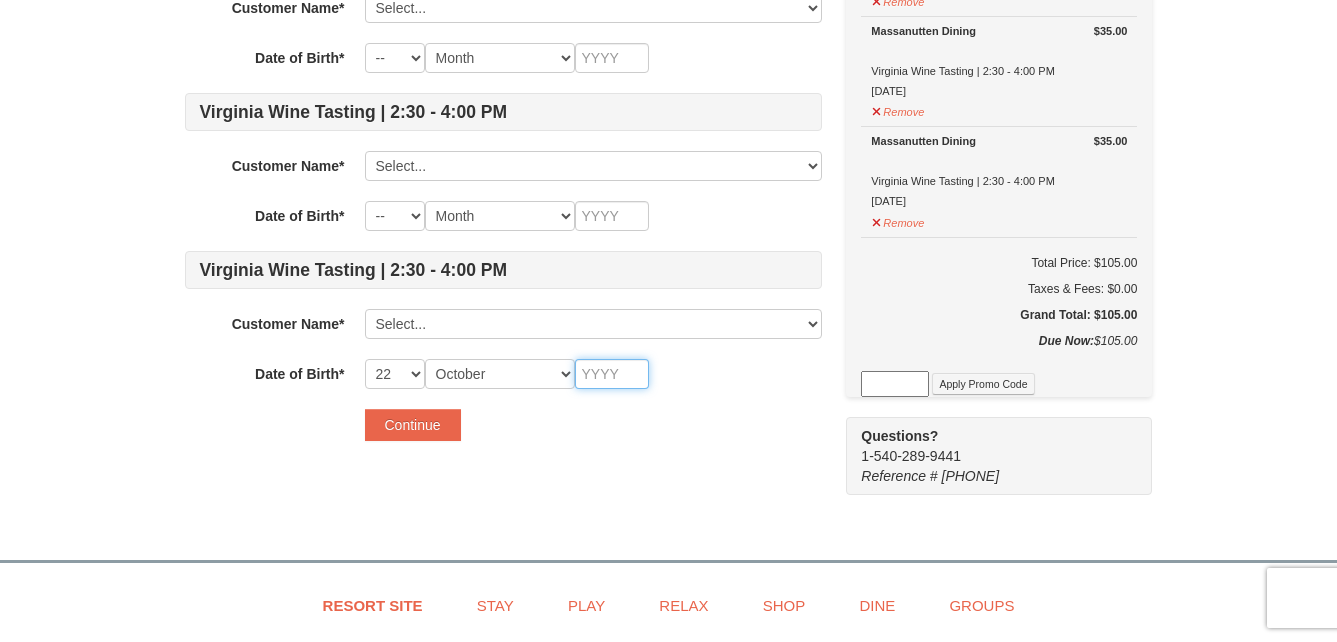 click at bounding box center (612, 374) 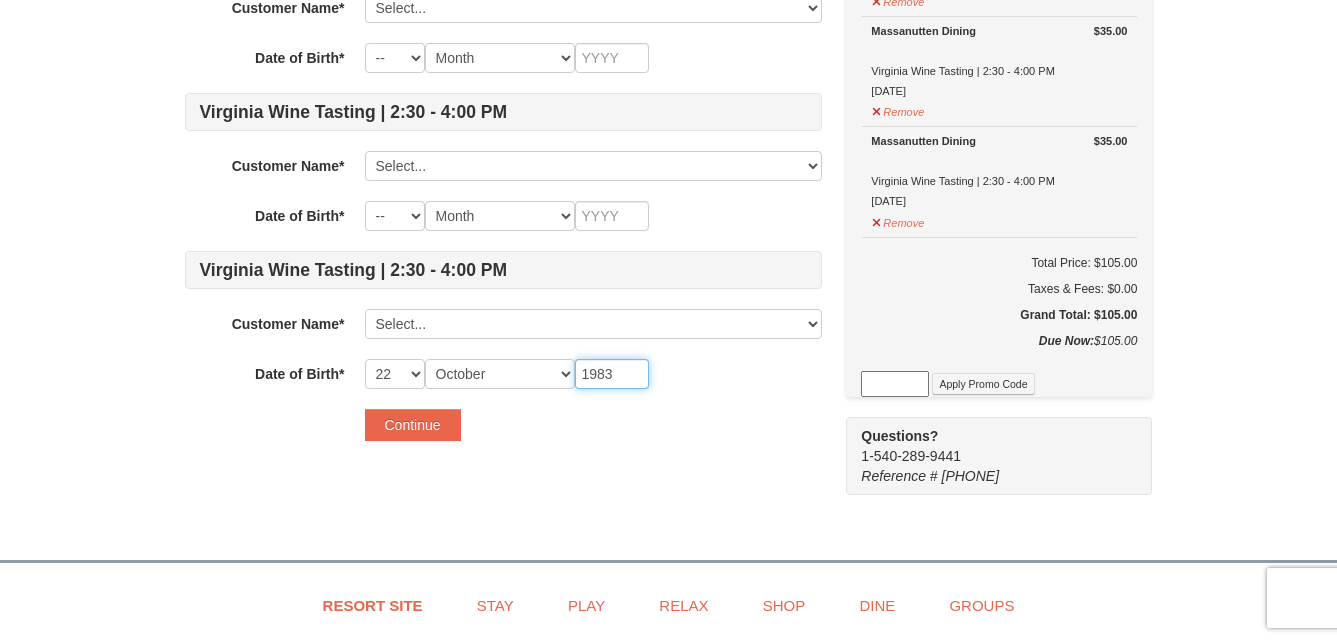 type on "1983" 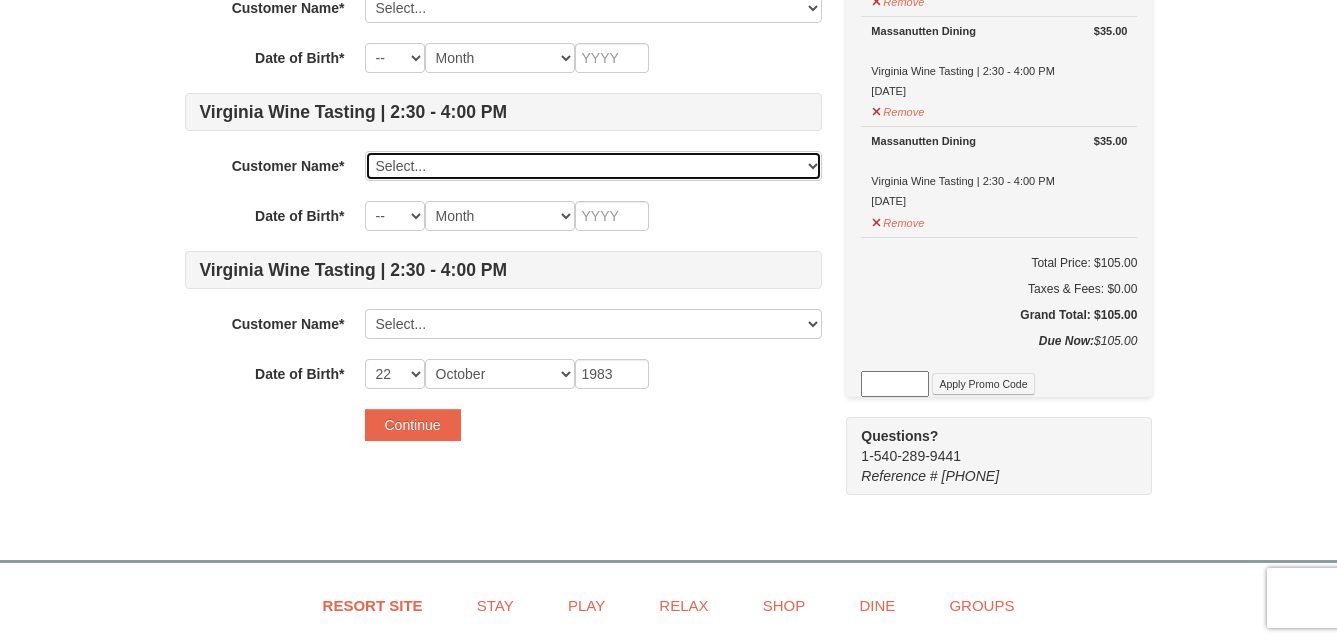 click on "Select... Sydney Martin Add New..." at bounding box center [593, 166] 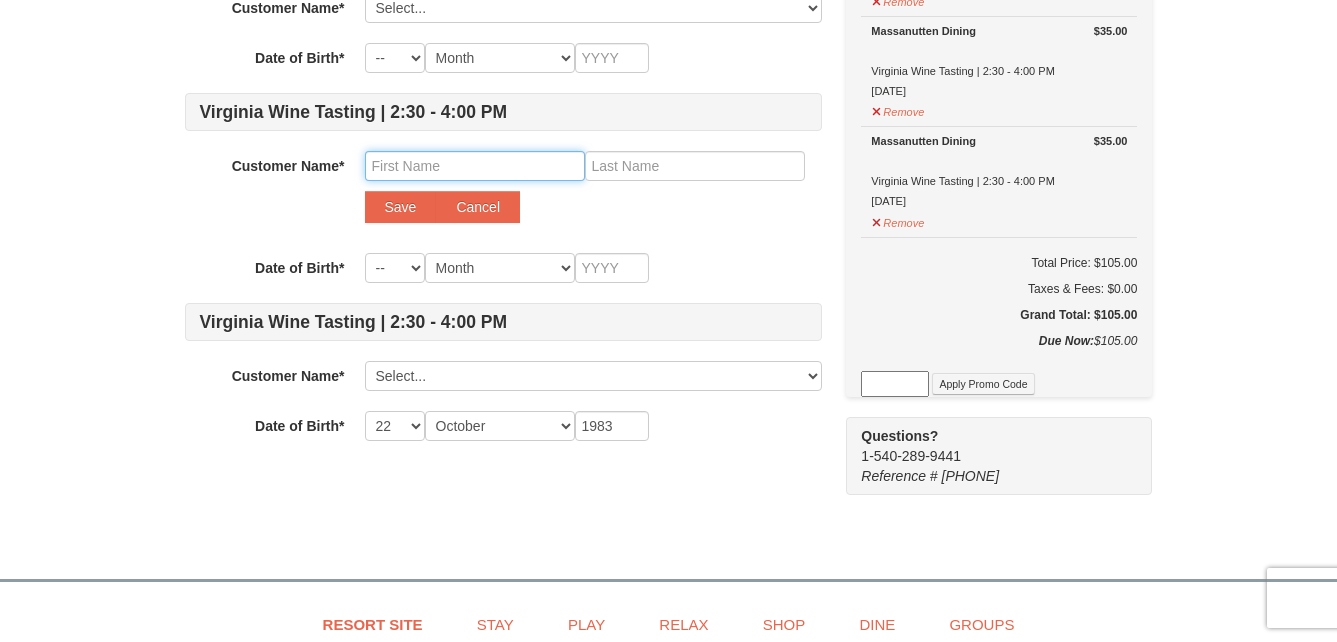 click at bounding box center (475, 166) 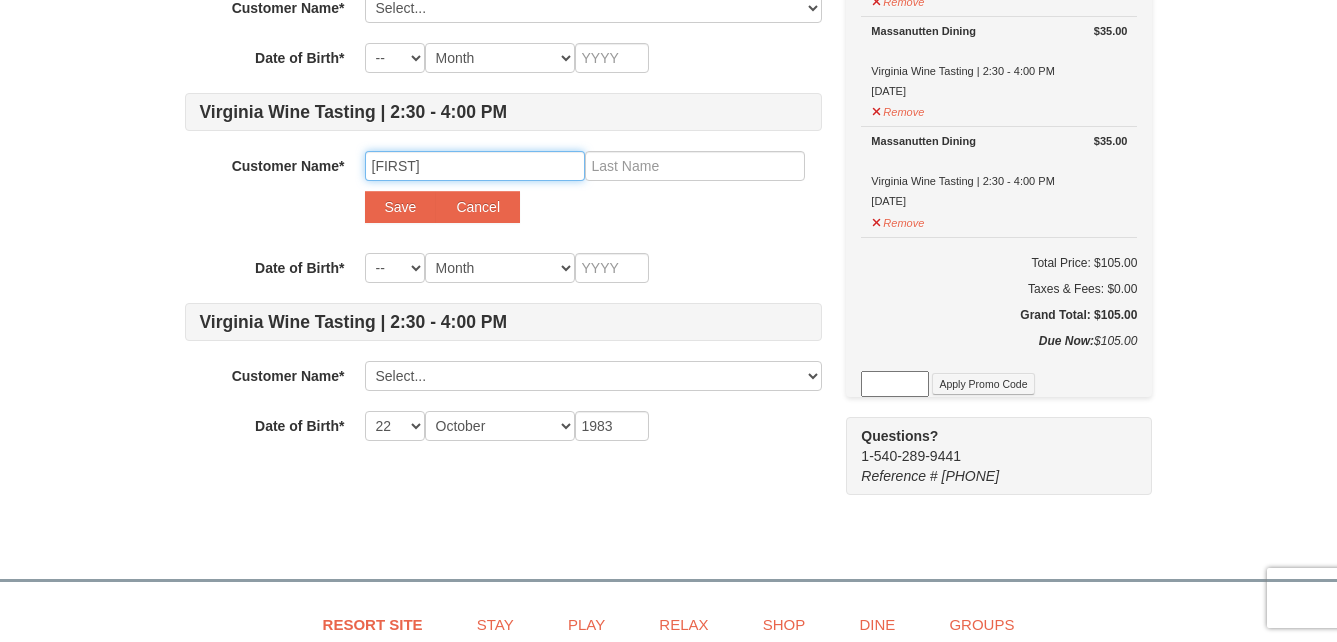 type on "Jimmy" 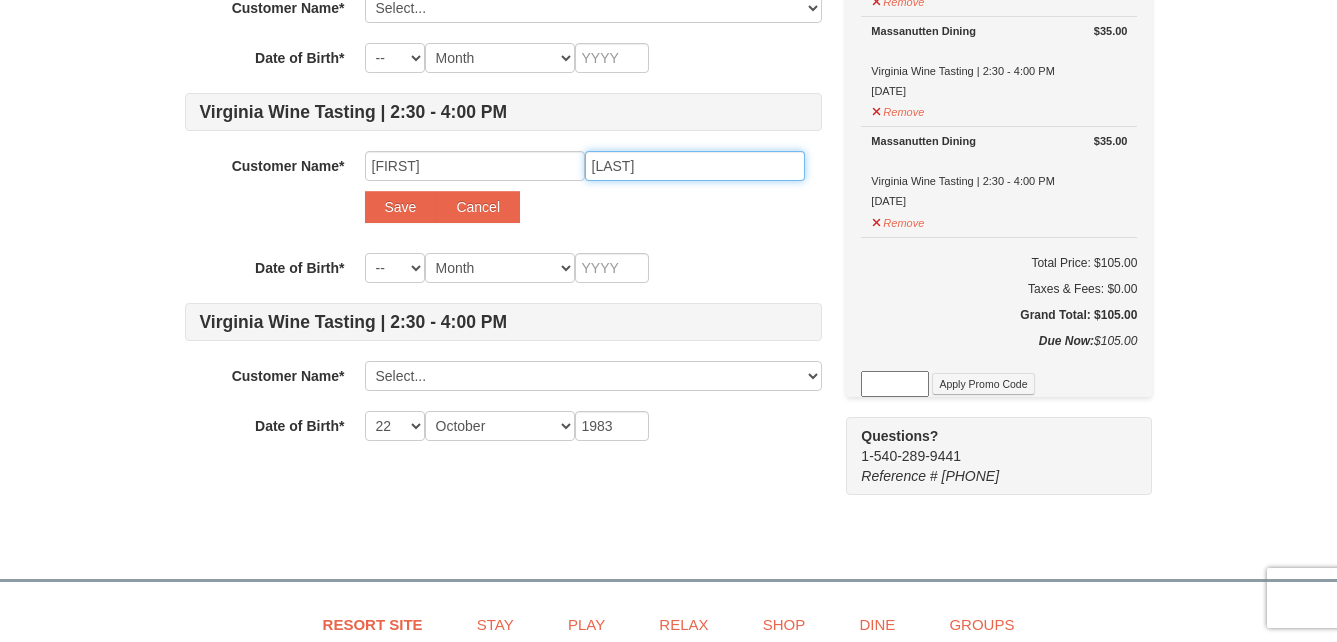 type on "Conyers" 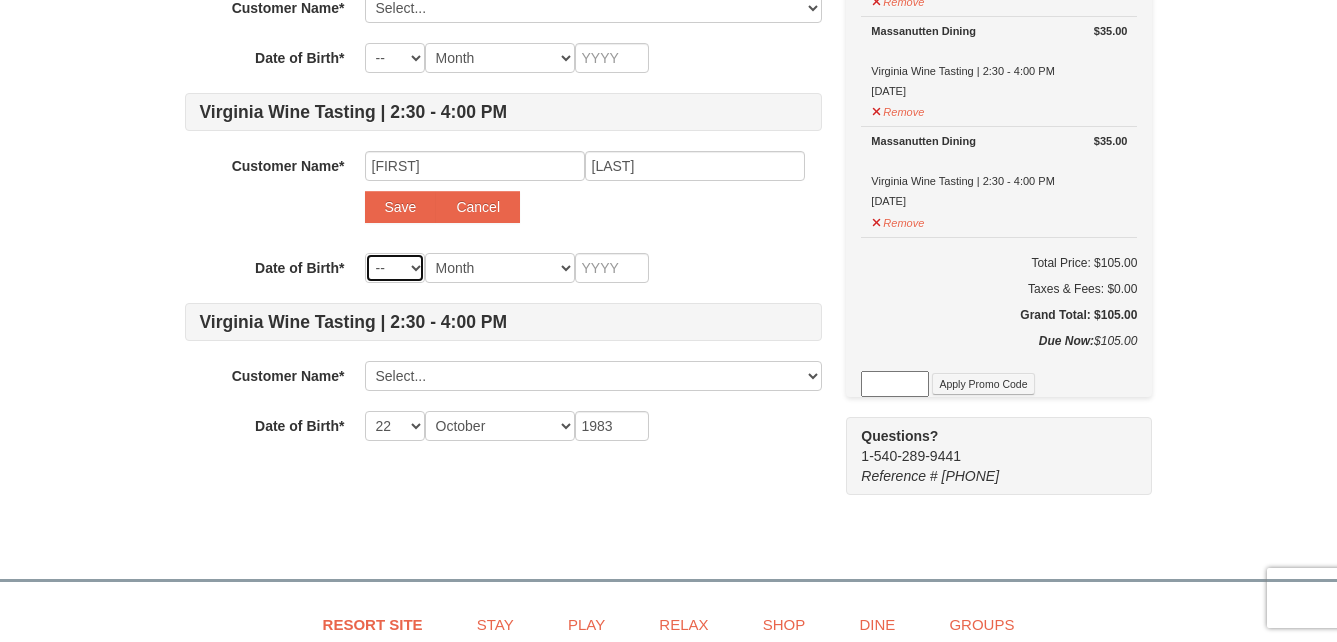 click on "-- 01 02 03 04 05 06 07 08 09 10 11 12 13 14 15 16 17 18 19 20 21 22 23 24 25 26 27 28 29 30 31" at bounding box center [395, 268] 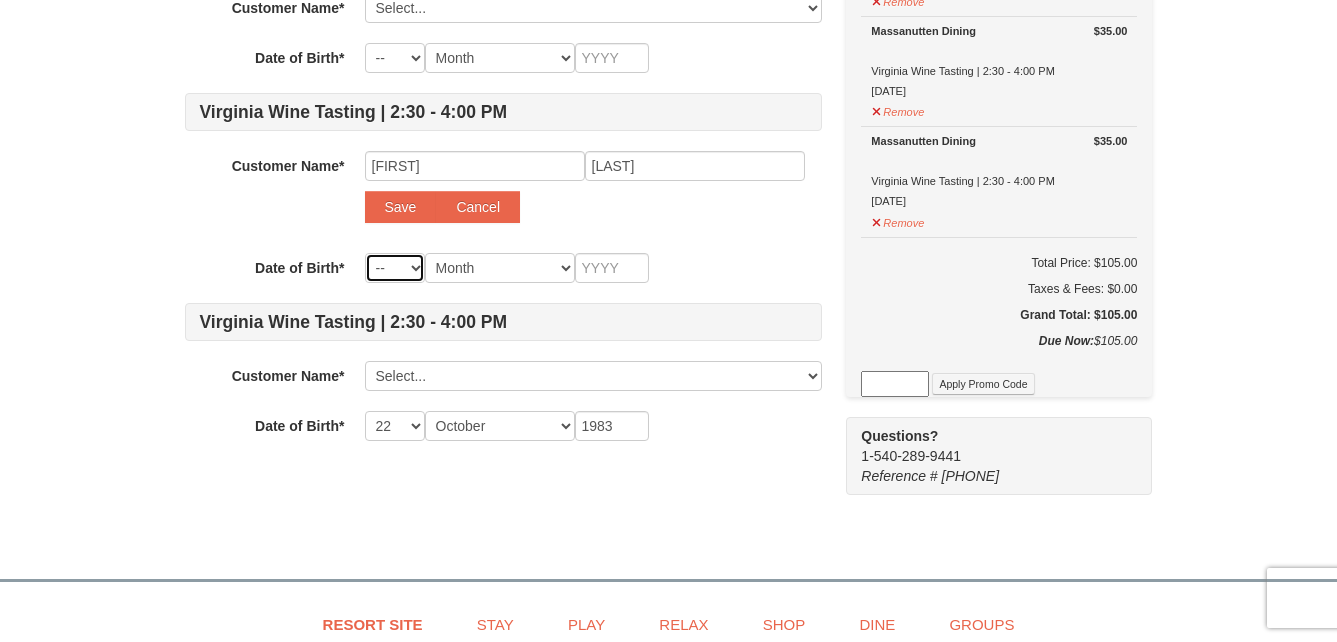 select on "28" 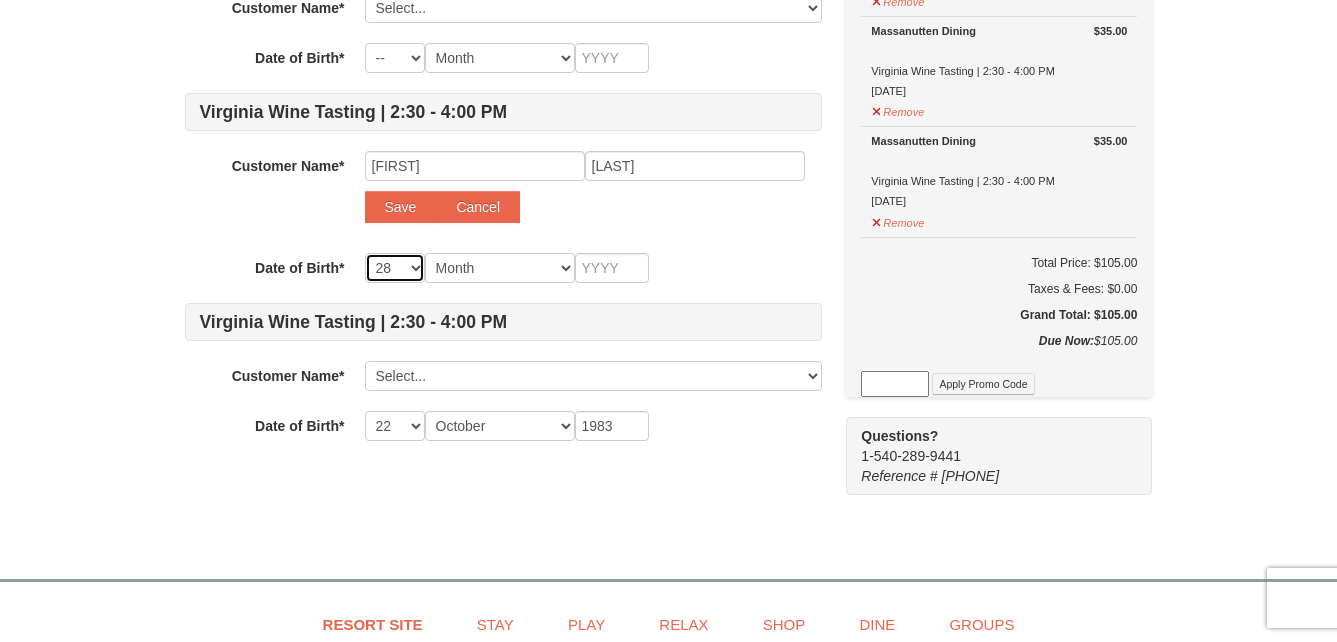 click on "-- 01 02 03 04 05 06 07 08 09 10 11 12 13 14 15 16 17 18 19 20 21 22 23 24 25 26 27 28 29 30 31" at bounding box center (395, 268) 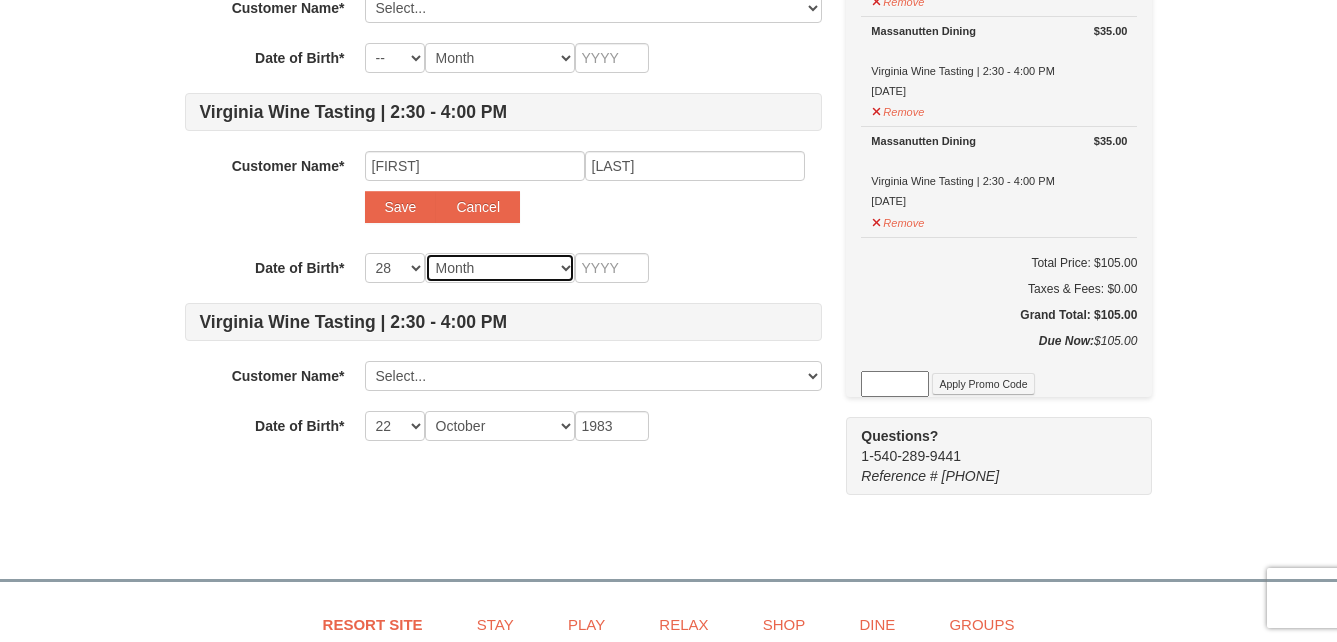 click on "Month January February March April May June July August September October November December" at bounding box center [500, 268] 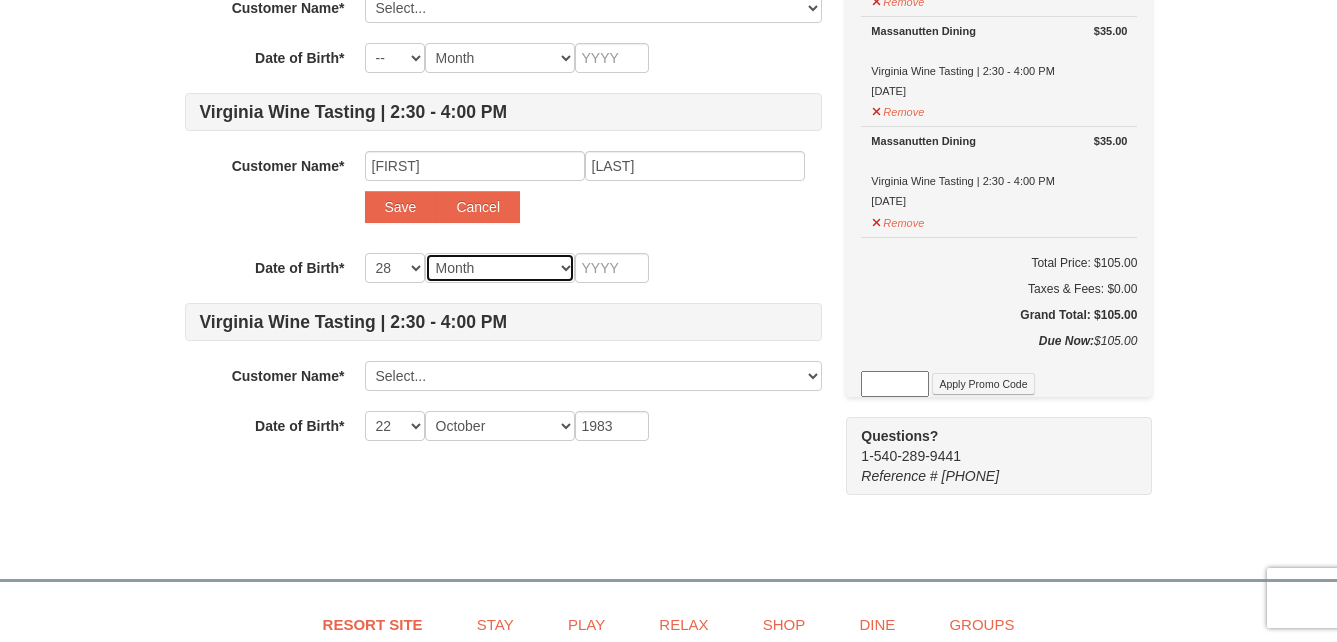 select on "09" 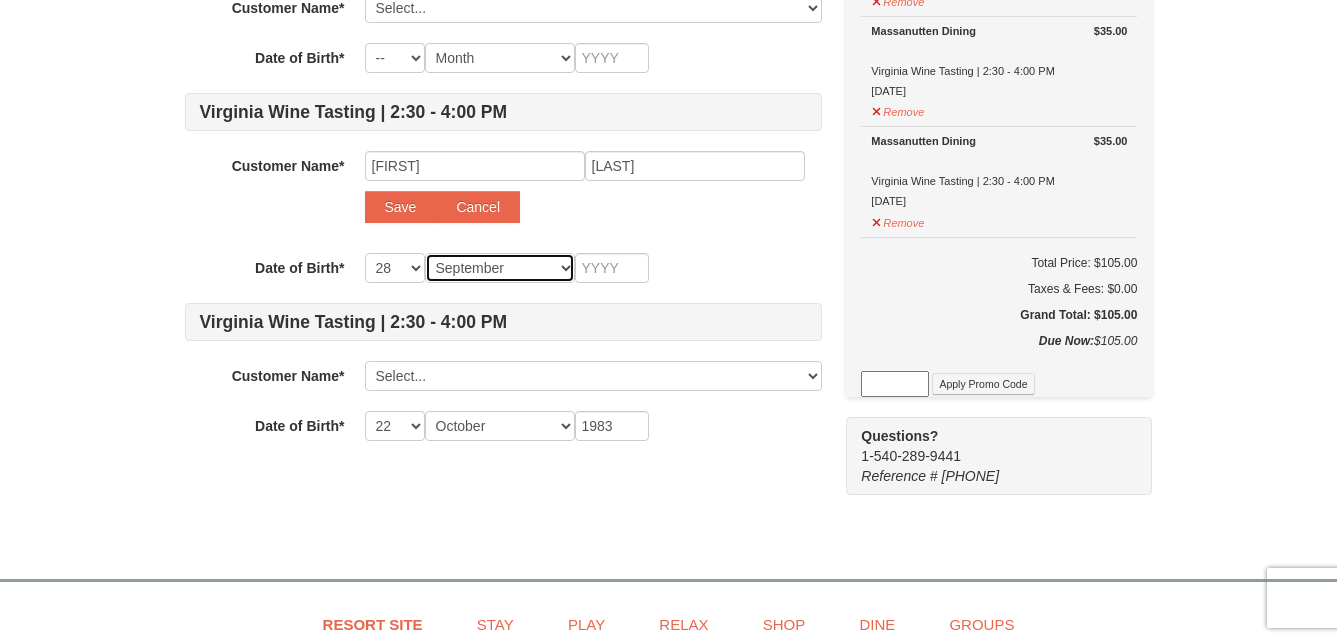 click on "Month January February March April May June July August September October November December" at bounding box center (500, 268) 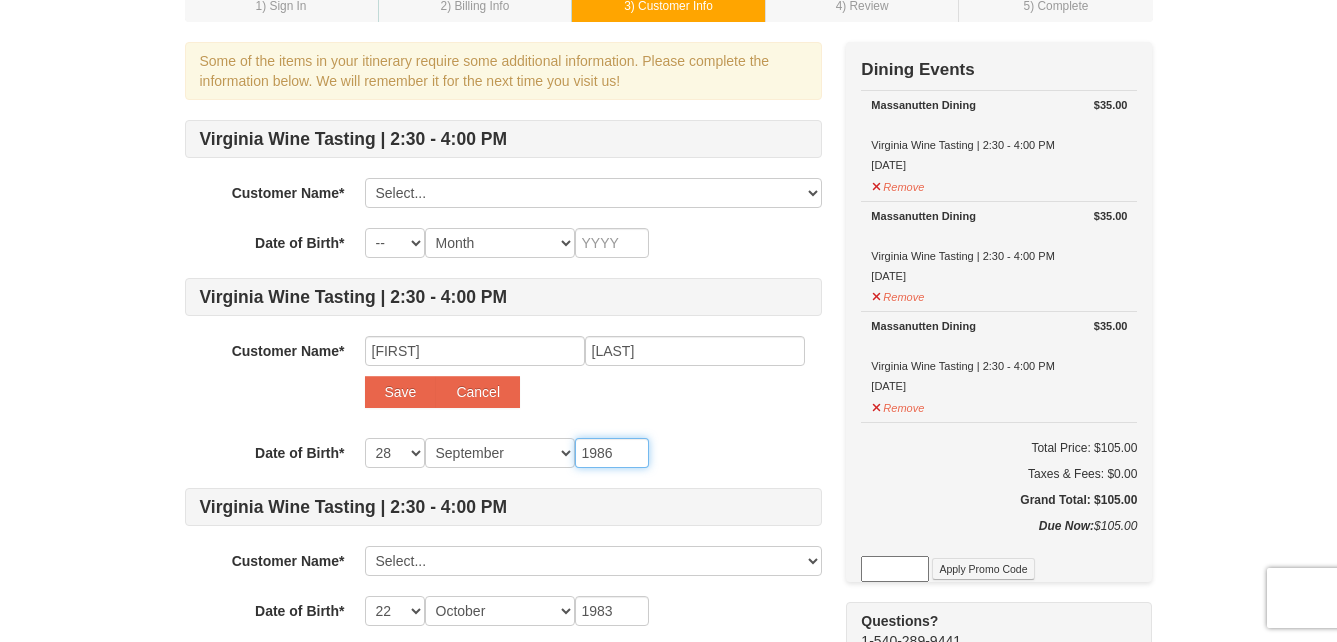 scroll, scrollTop: 121, scrollLeft: 0, axis: vertical 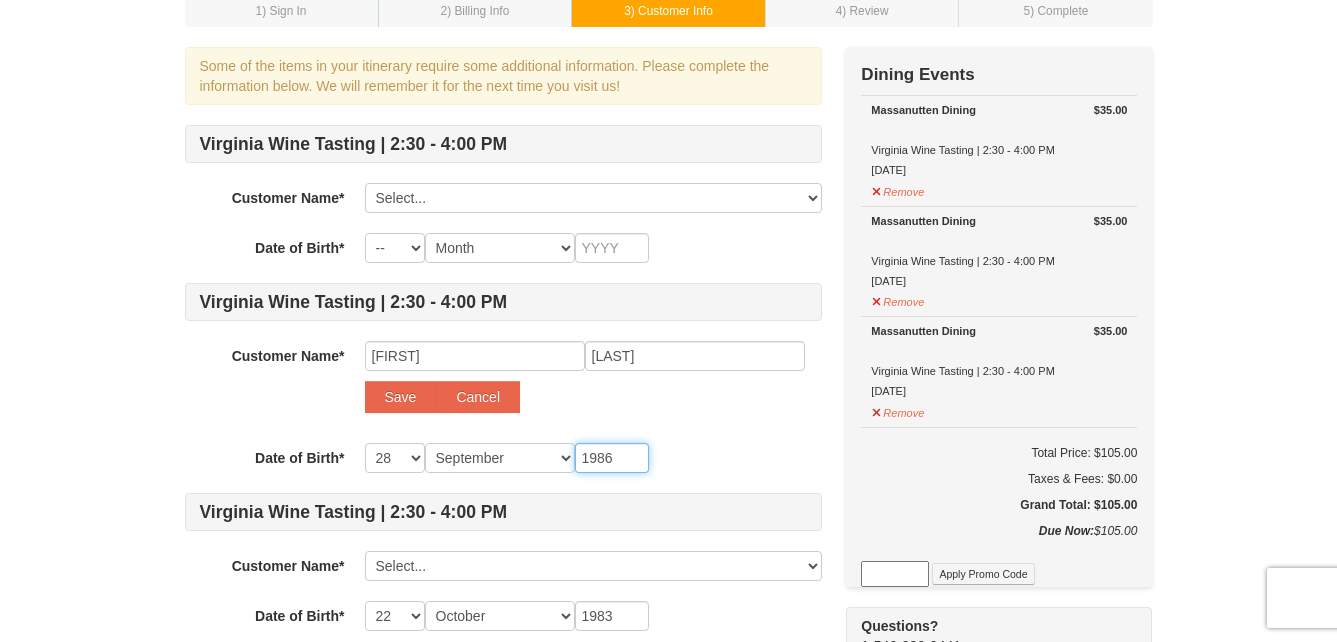 type on "1986" 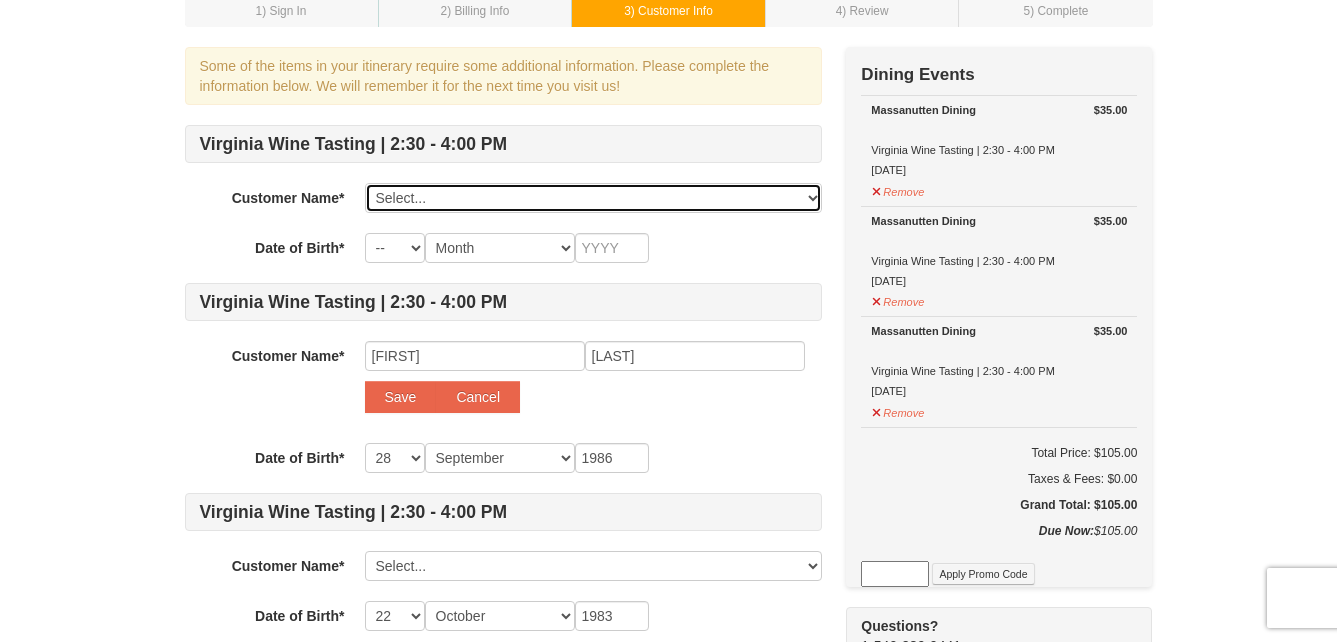 click on "Select... Sydney Martin Add New..." at bounding box center [593, 198] 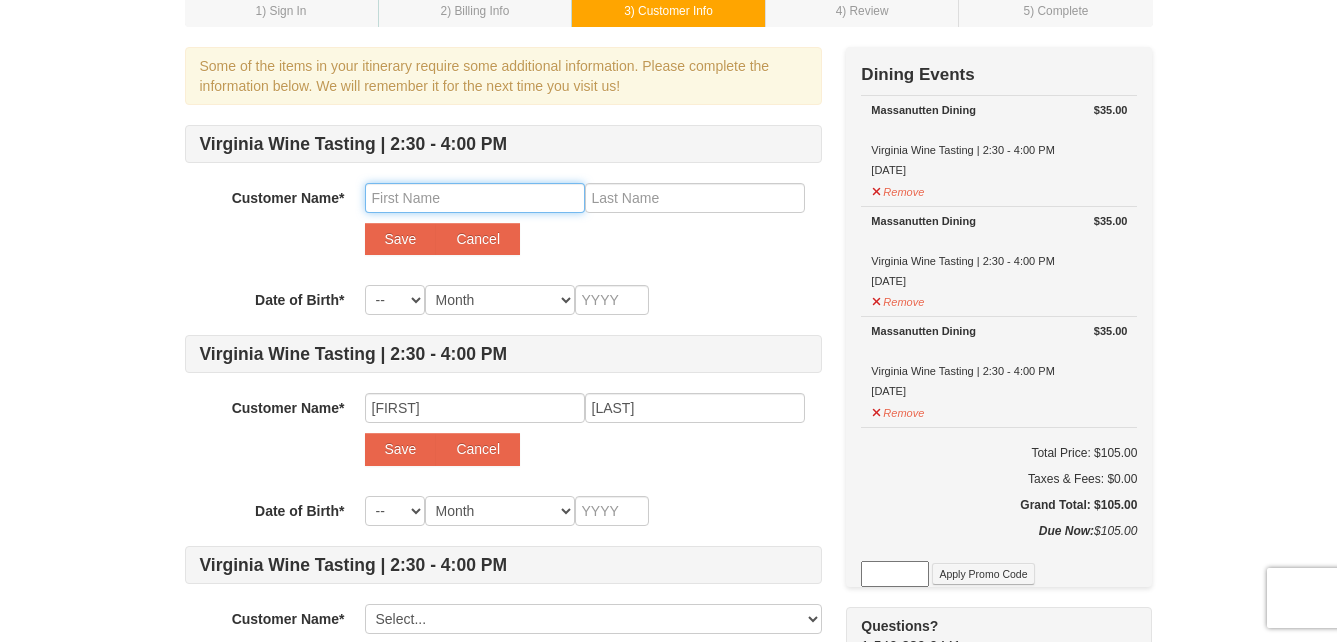 click at bounding box center (475, 198) 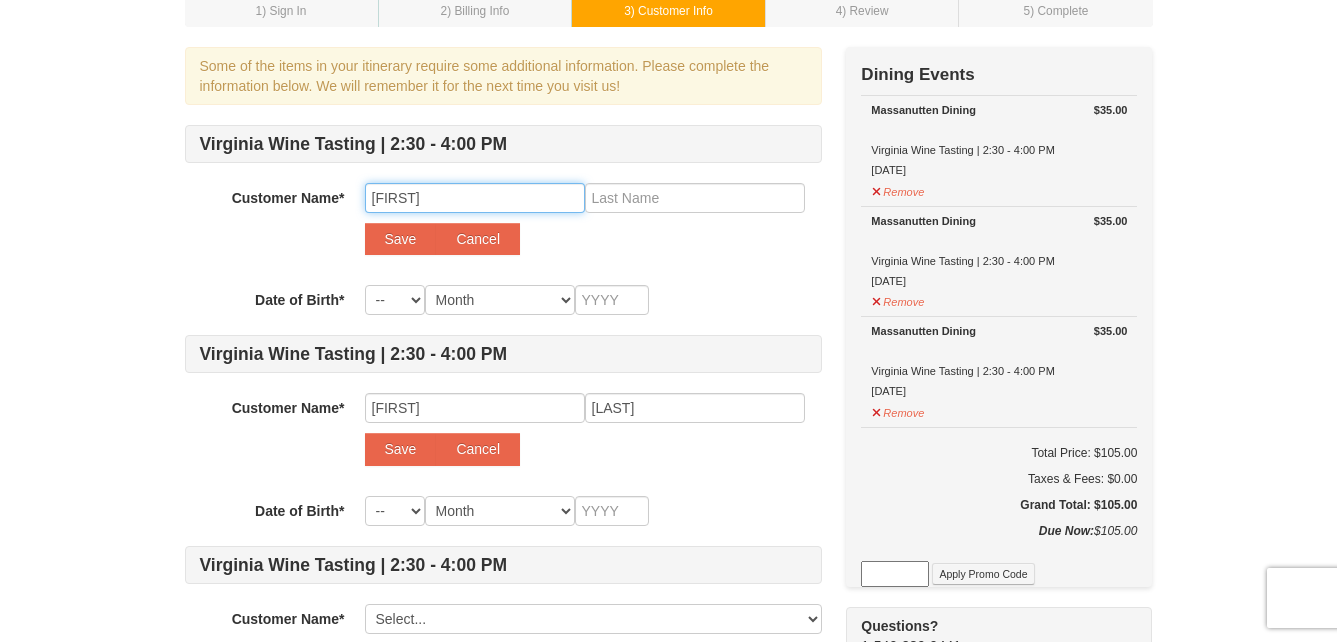 type on "Hallie" 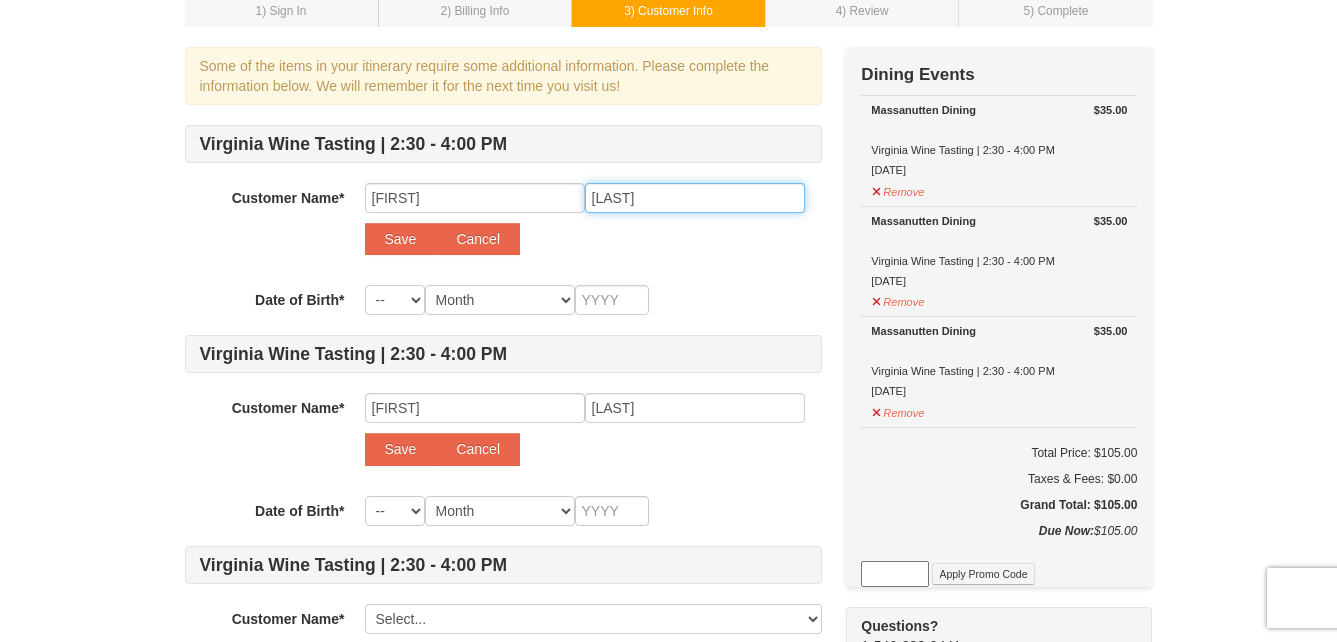 type on "Wyatt" 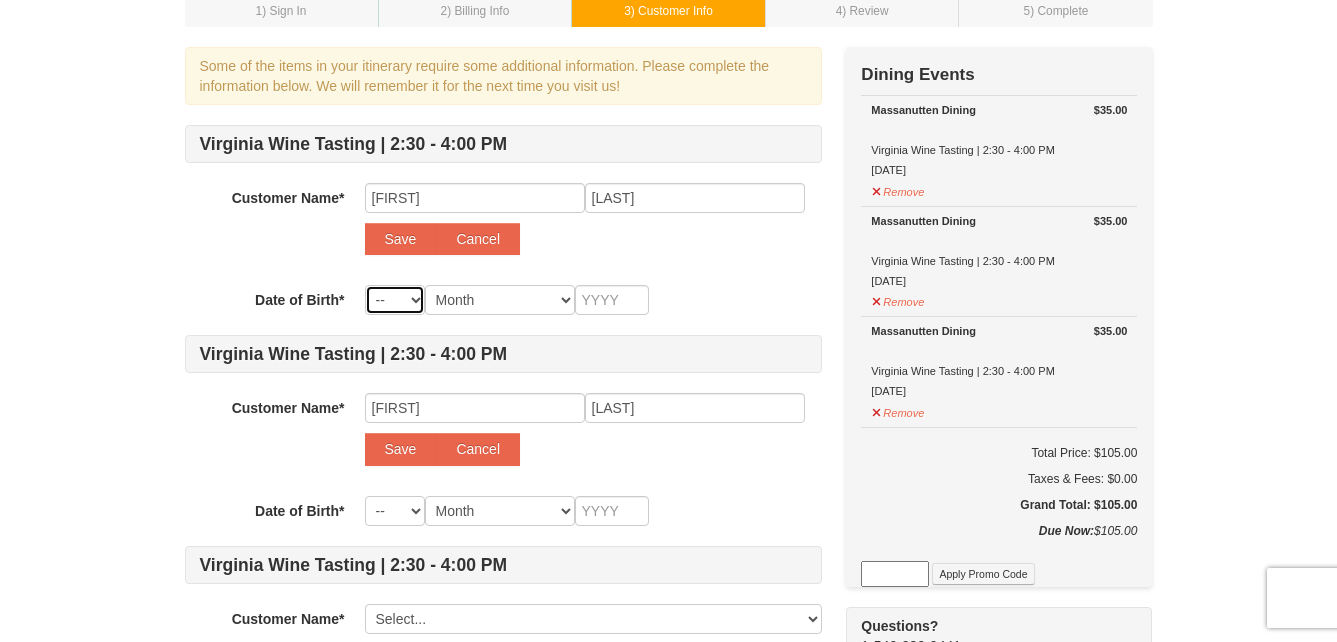 click on "-- 01 02 03 04 05 06 07 08 09 10 11 12 13 14 15 16 17 18 19 20 21 22 23 24 25 26 27 28 29 30 31" at bounding box center [395, 300] 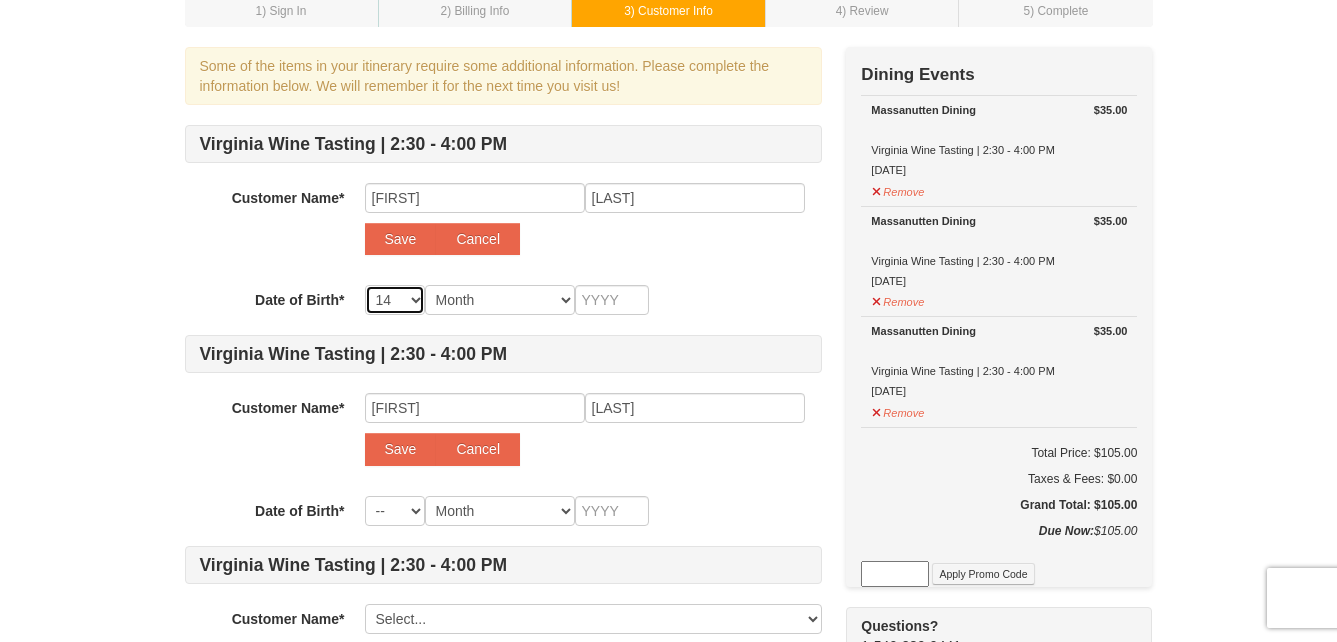 click on "-- 01 02 03 04 05 06 07 08 09 10 11 12 13 14 15 16 17 18 19 20 21 22 23 24 25 26 27 28 29 30 31" at bounding box center [395, 300] 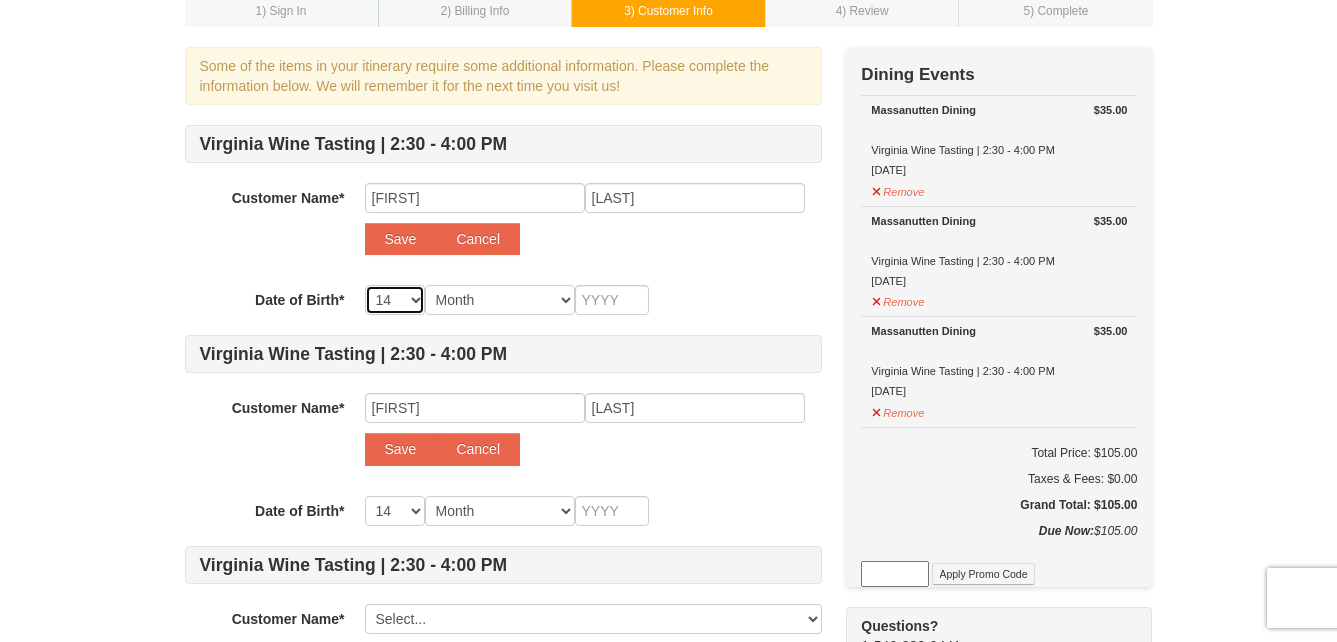 select on "15" 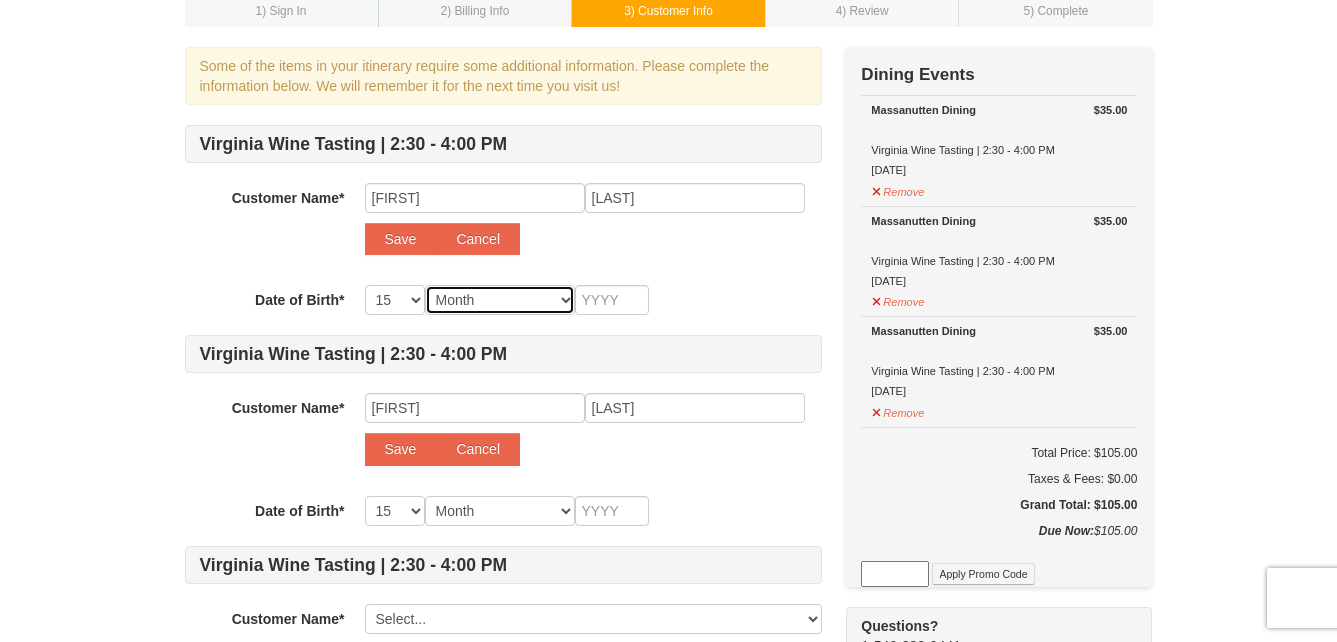 select on "01" 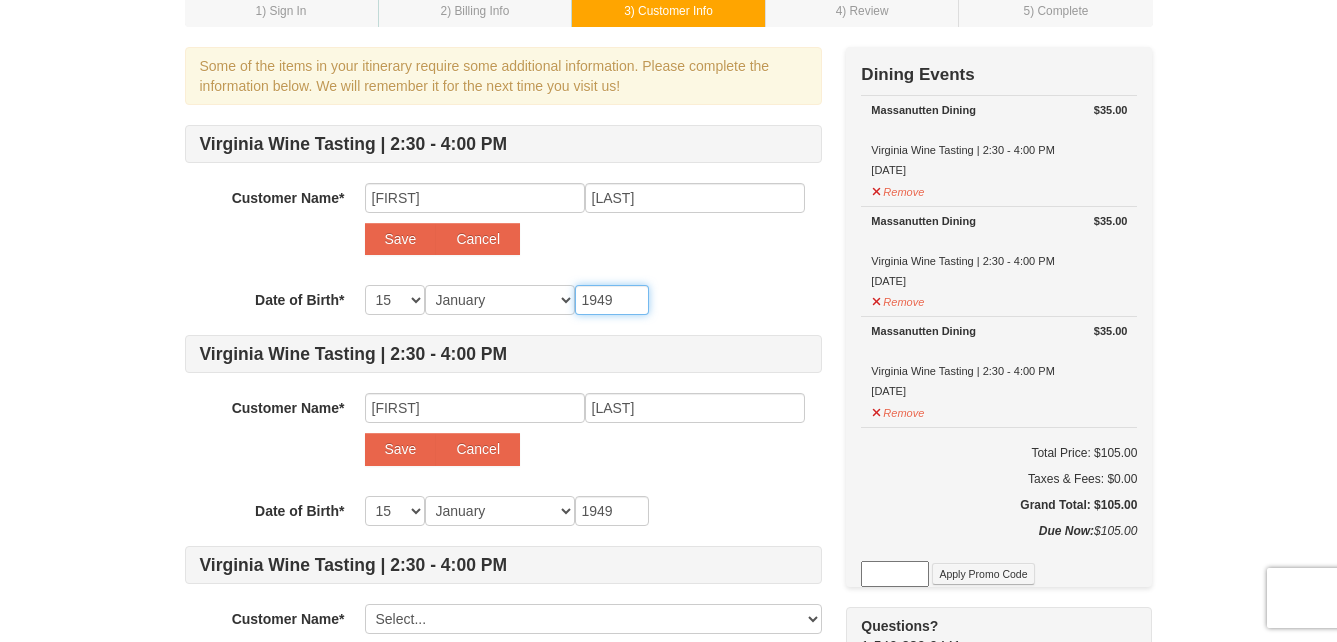 type on "1949" 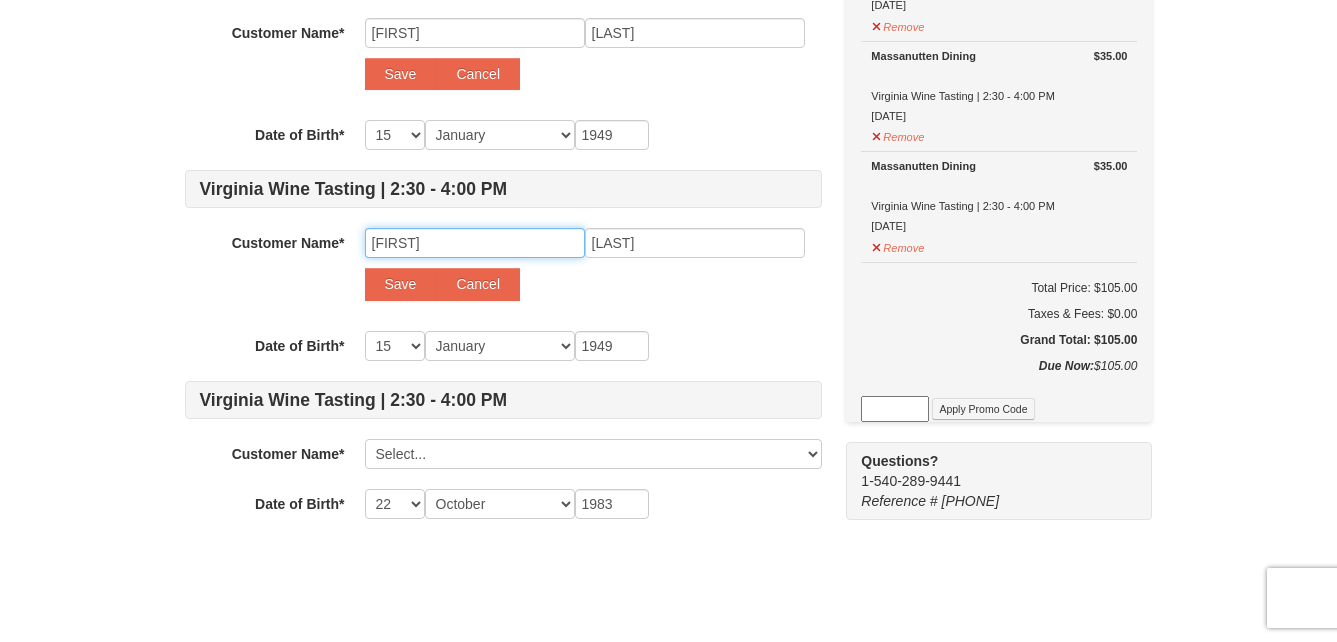 scroll, scrollTop: 292, scrollLeft: 0, axis: vertical 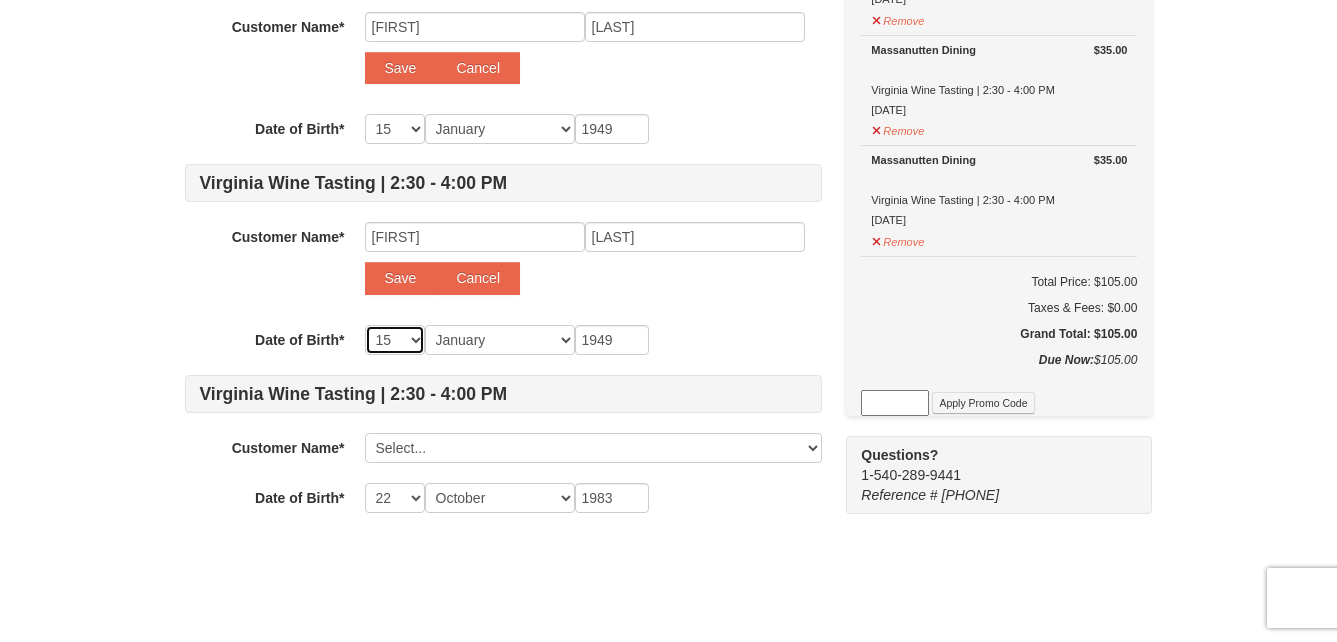 click on "-- 01 02 03 04 05 06 07 08 09 10 11 12 13 14 15 16 17 18 19 20 21 22 23 24 25 26 27 28 29 30 31" at bounding box center (395, 340) 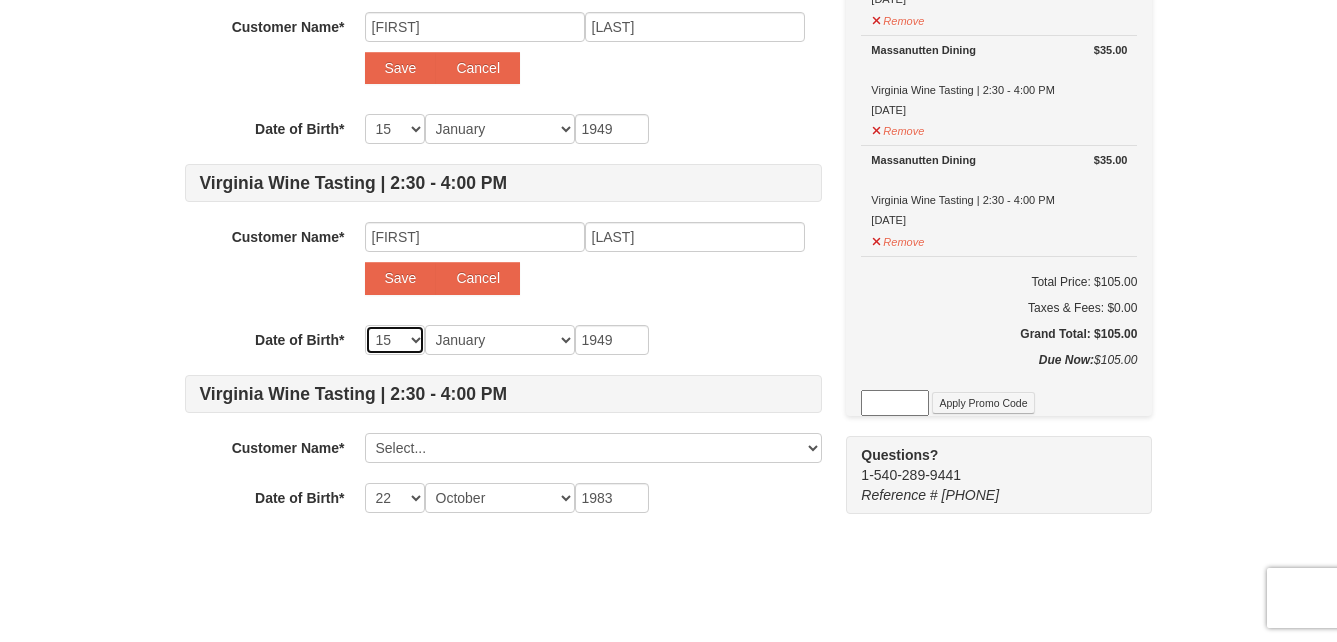 select on "28" 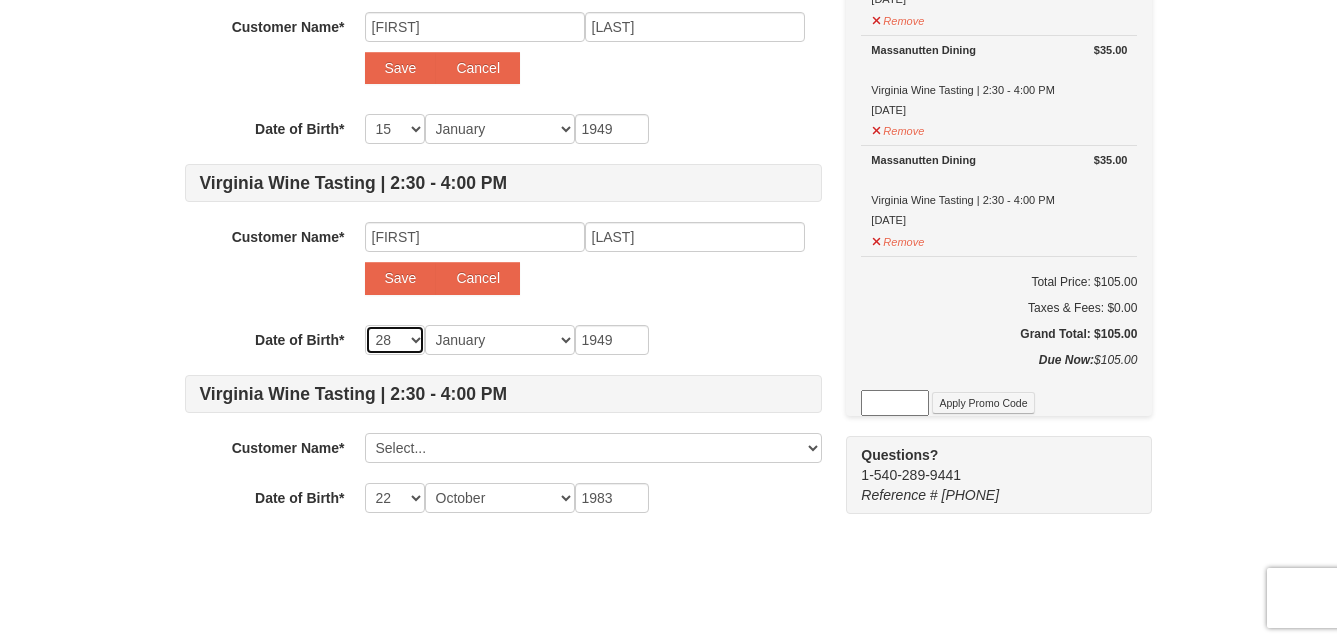 click on "-- 01 02 03 04 05 06 07 08 09 10 11 12 13 14 15 16 17 18 19 20 21 22 23 24 25 26 27 28 29 30 31" at bounding box center [395, 340] 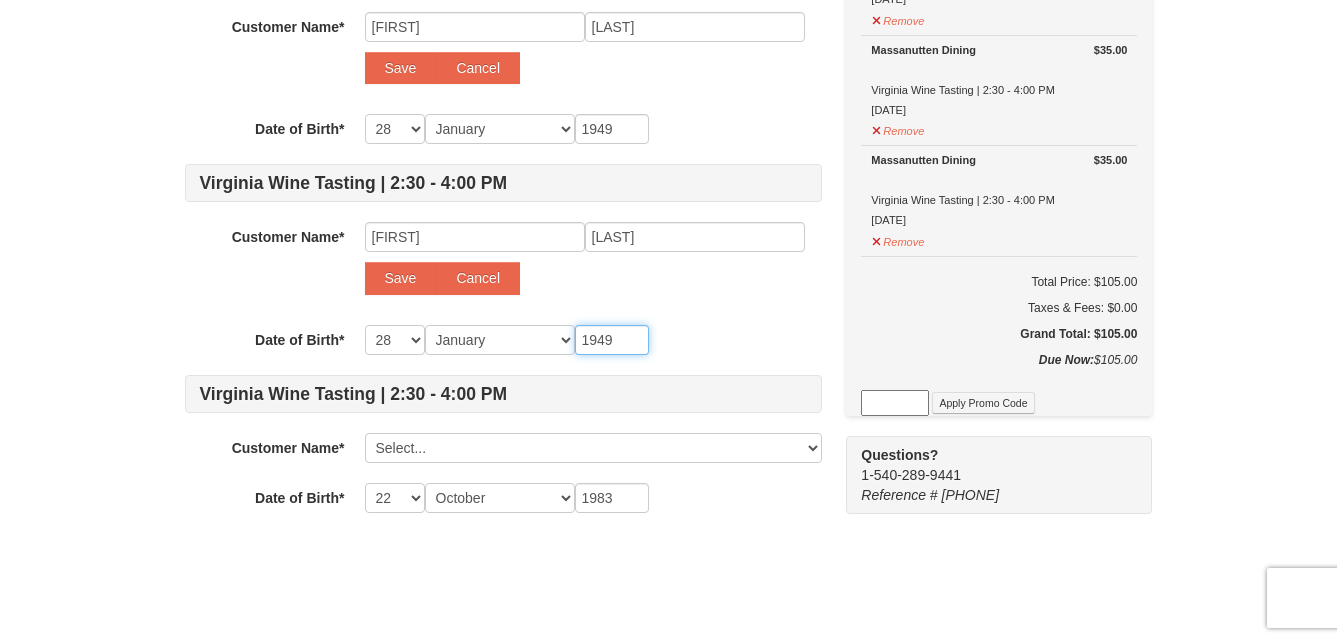 click on "1949" at bounding box center (612, 340) 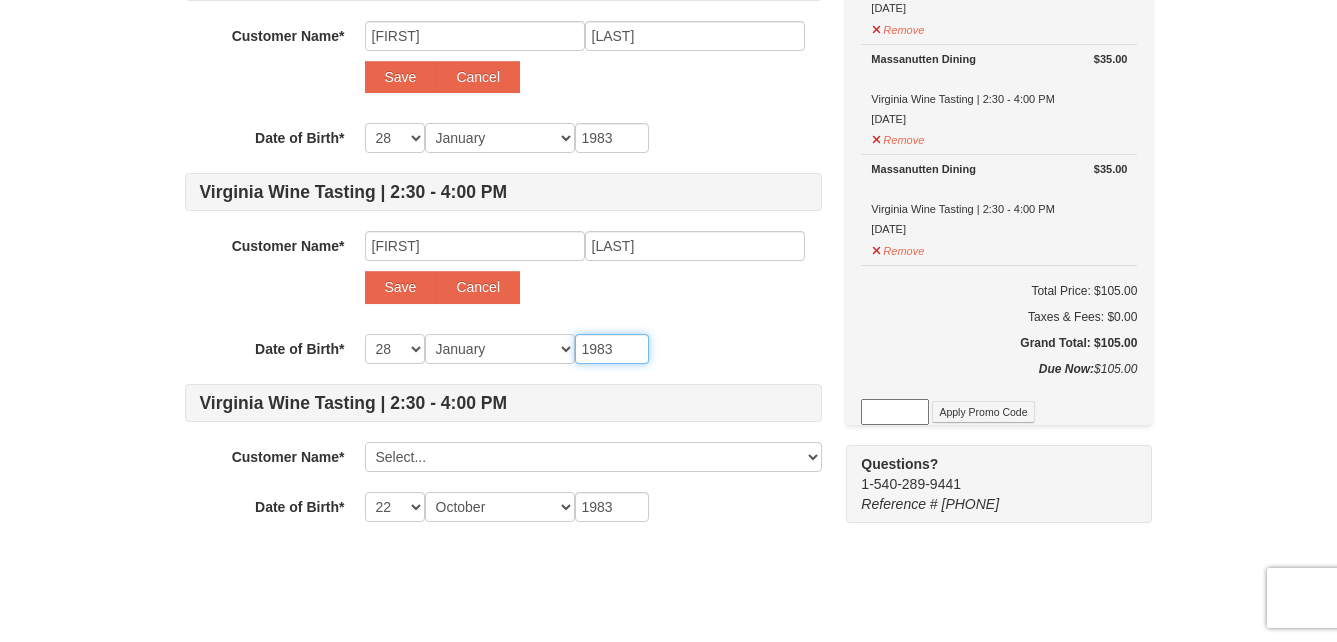 scroll, scrollTop: 281, scrollLeft: 0, axis: vertical 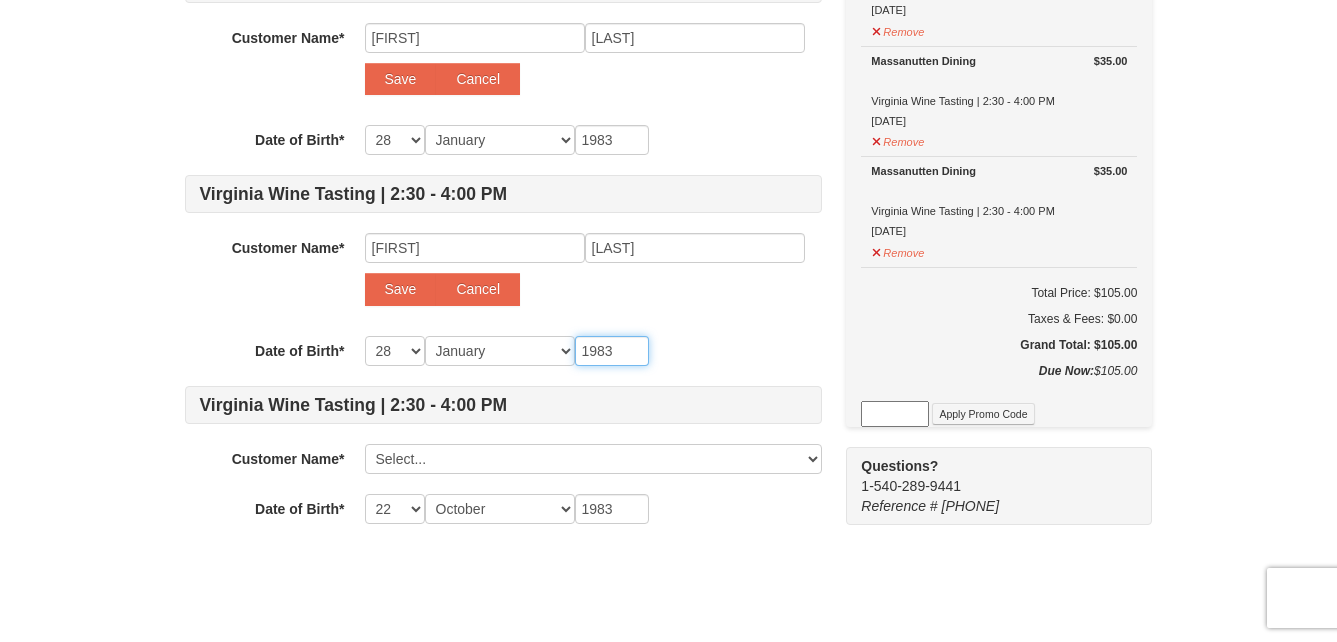 type on "1983" 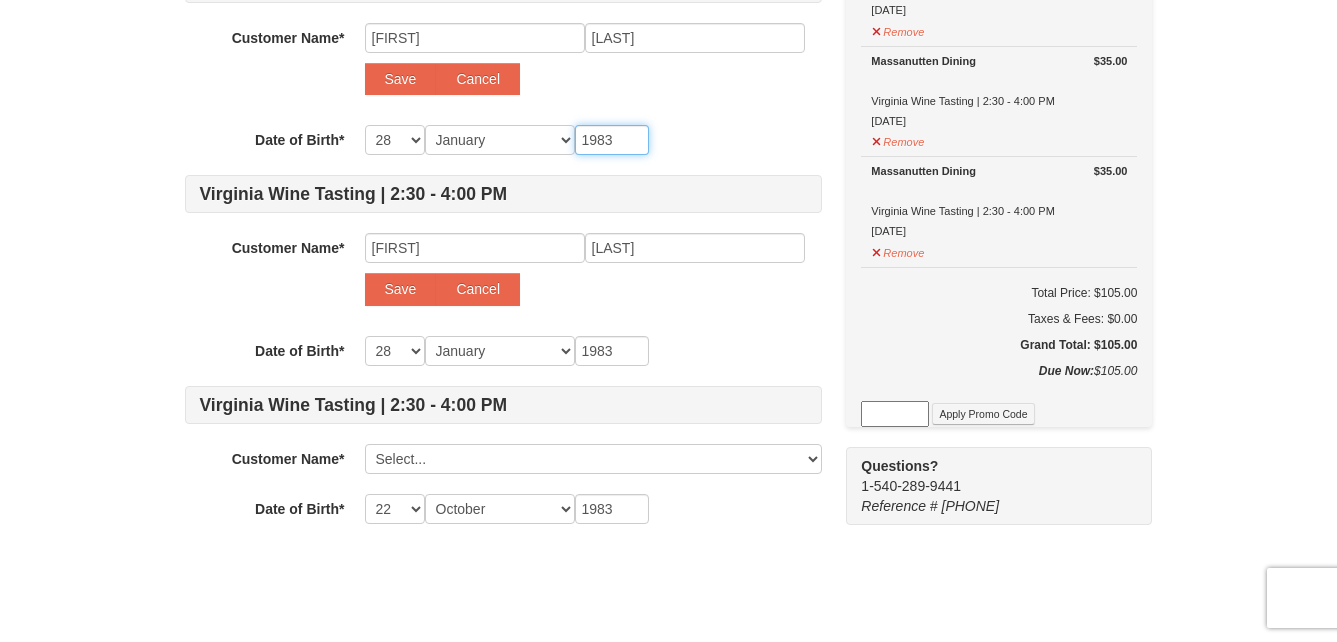 click on "1983" at bounding box center [612, 140] 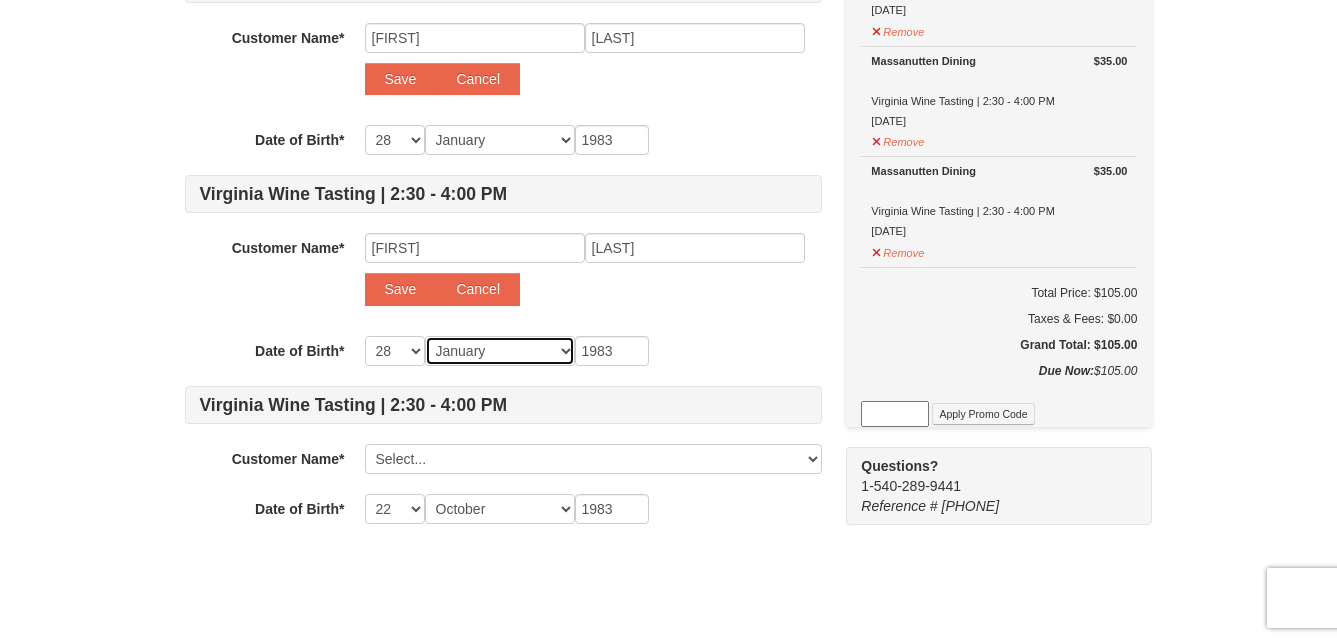 click on "Month January February March April May June July August September October November December" at bounding box center (500, 351) 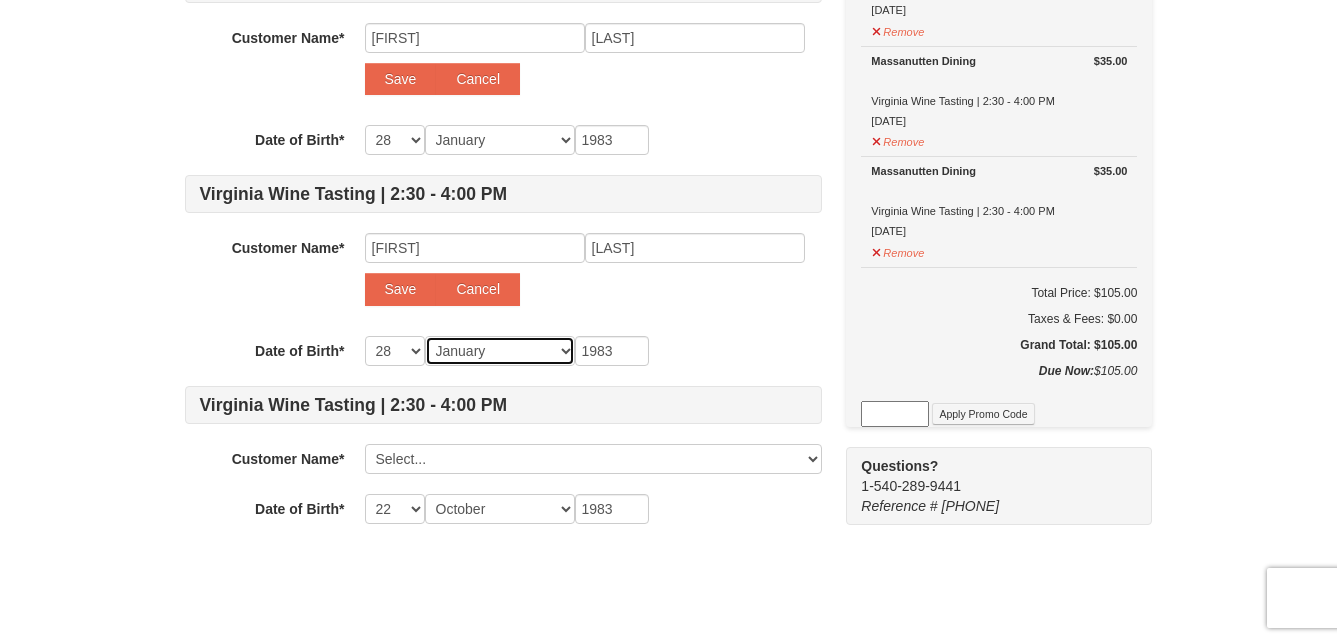 select on "09" 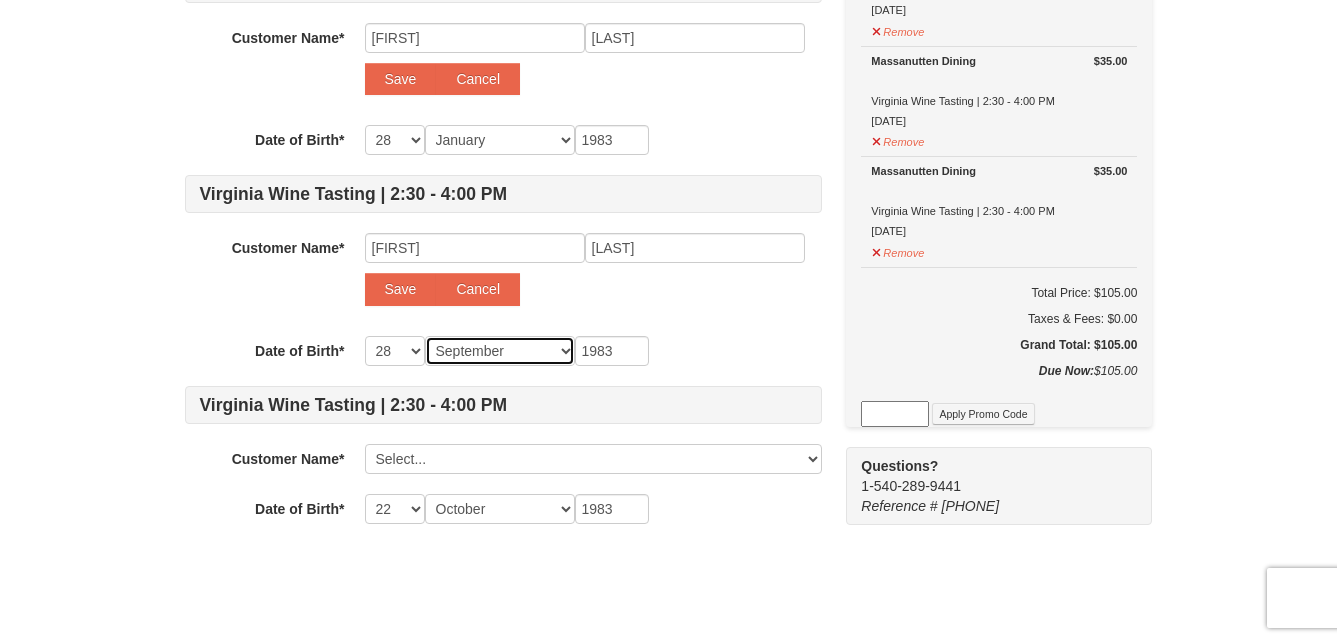 click on "Month January February March April May June July August September October November December" at bounding box center [500, 351] 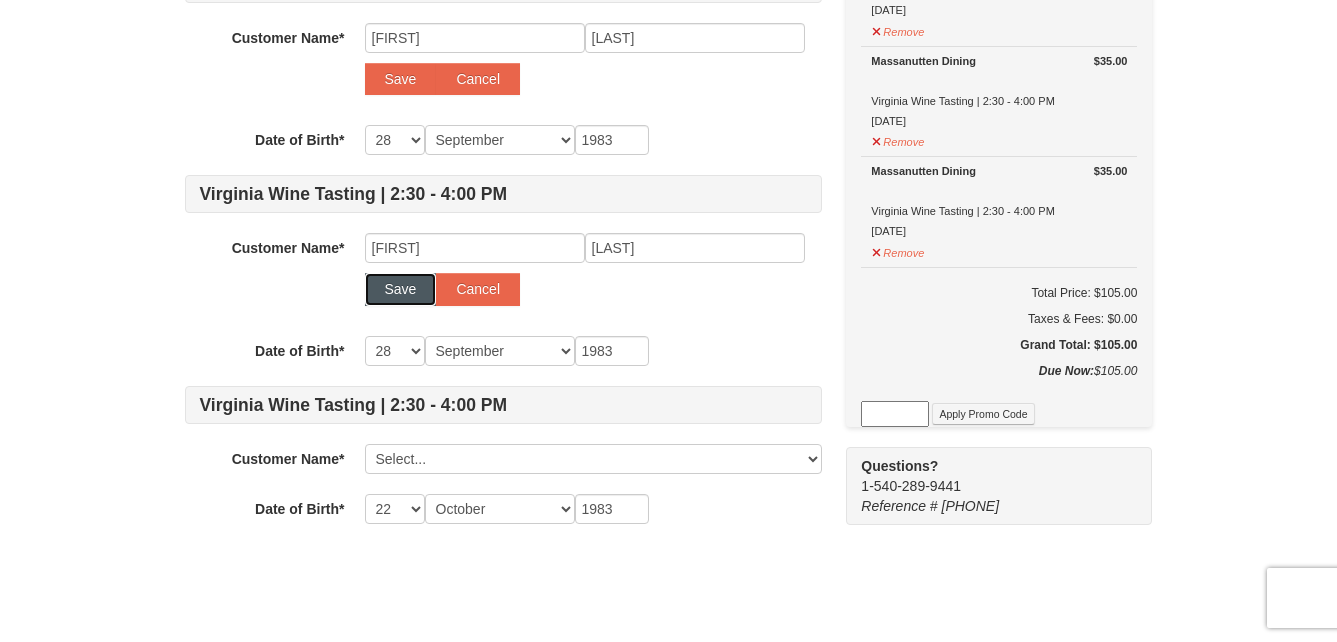 click on "Save" at bounding box center (401, 289) 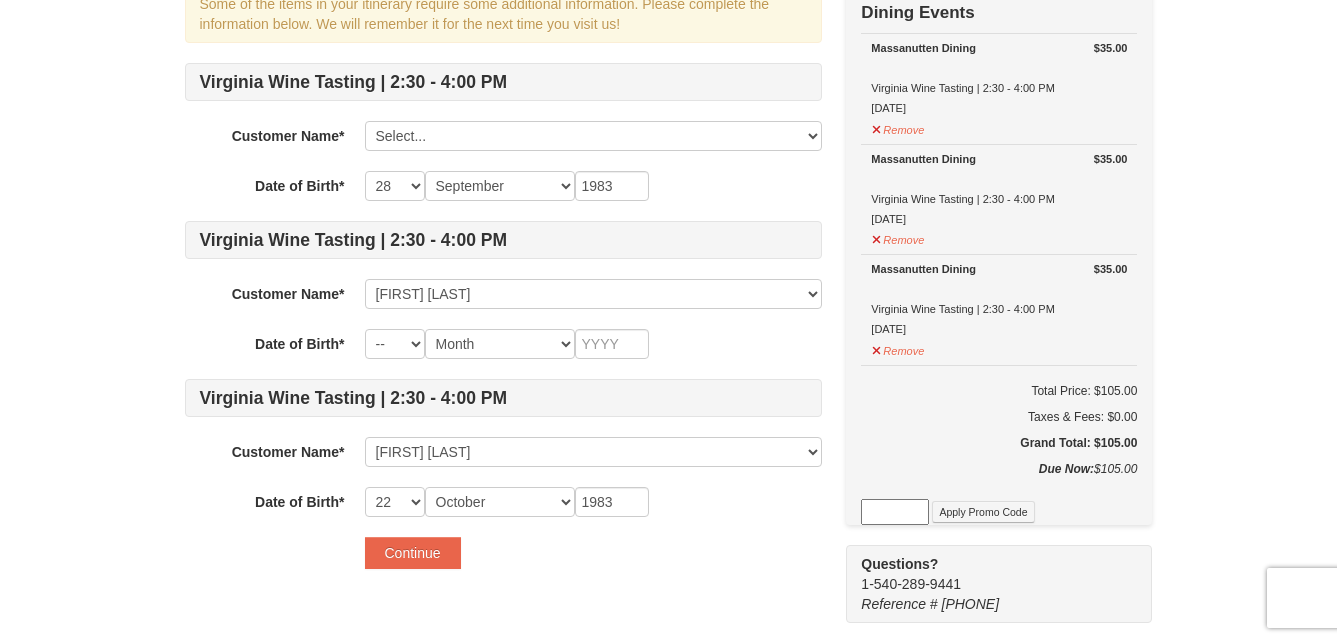 scroll, scrollTop: 188, scrollLeft: 0, axis: vertical 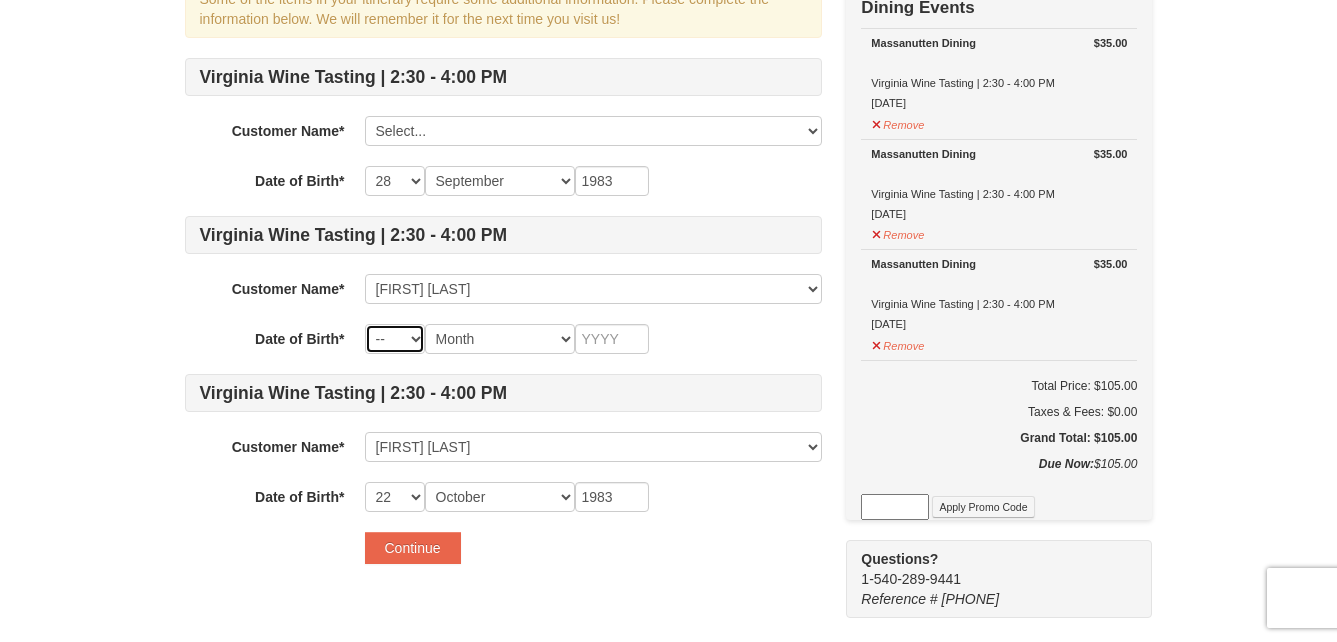 click on "-- 01 02 03 04 05 06 07 08 09 10 11 12 13 14 15 16 17 18 19 20 21 22 23 24 25 26 27 28 29 30 31" at bounding box center [395, 339] 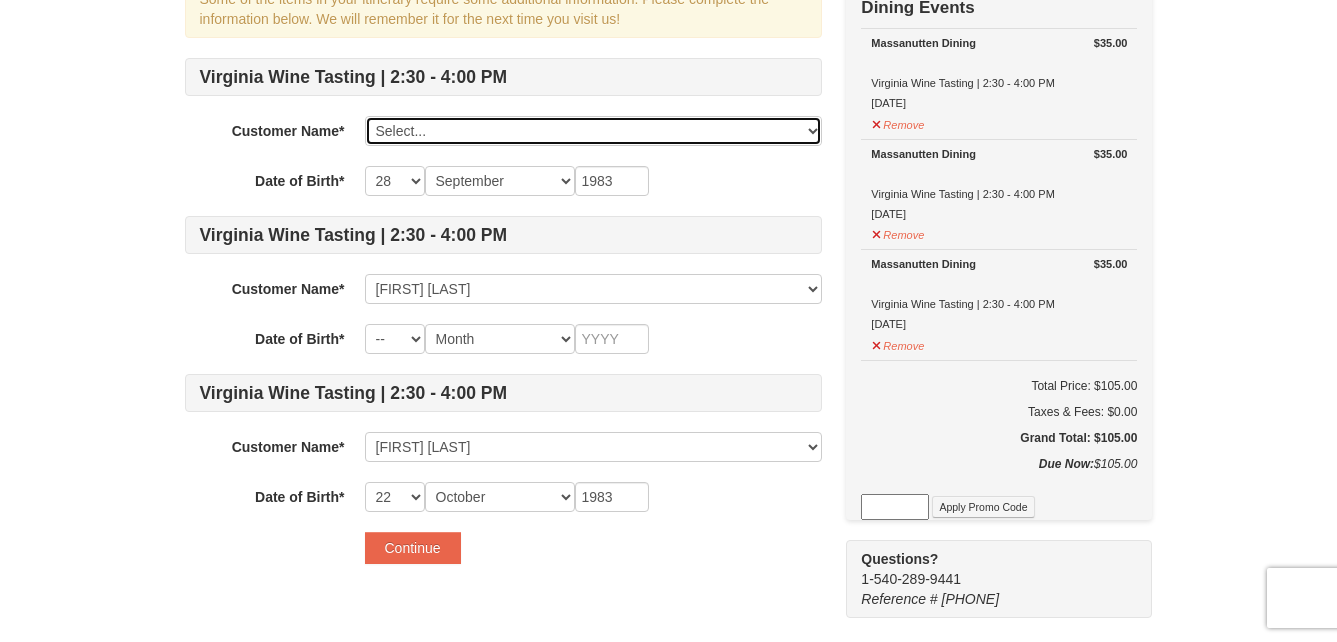 click on "Select... Sydney Martin Jimmy Conyers Add New..." at bounding box center [593, 131] 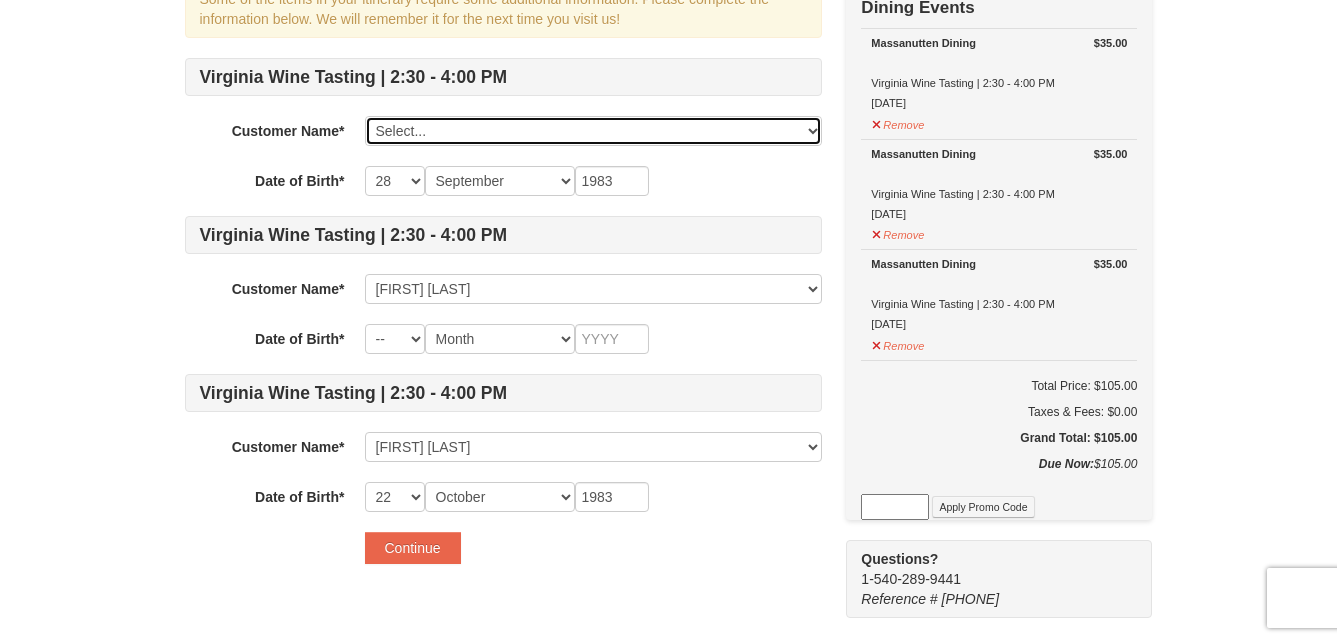 select on "27880662" 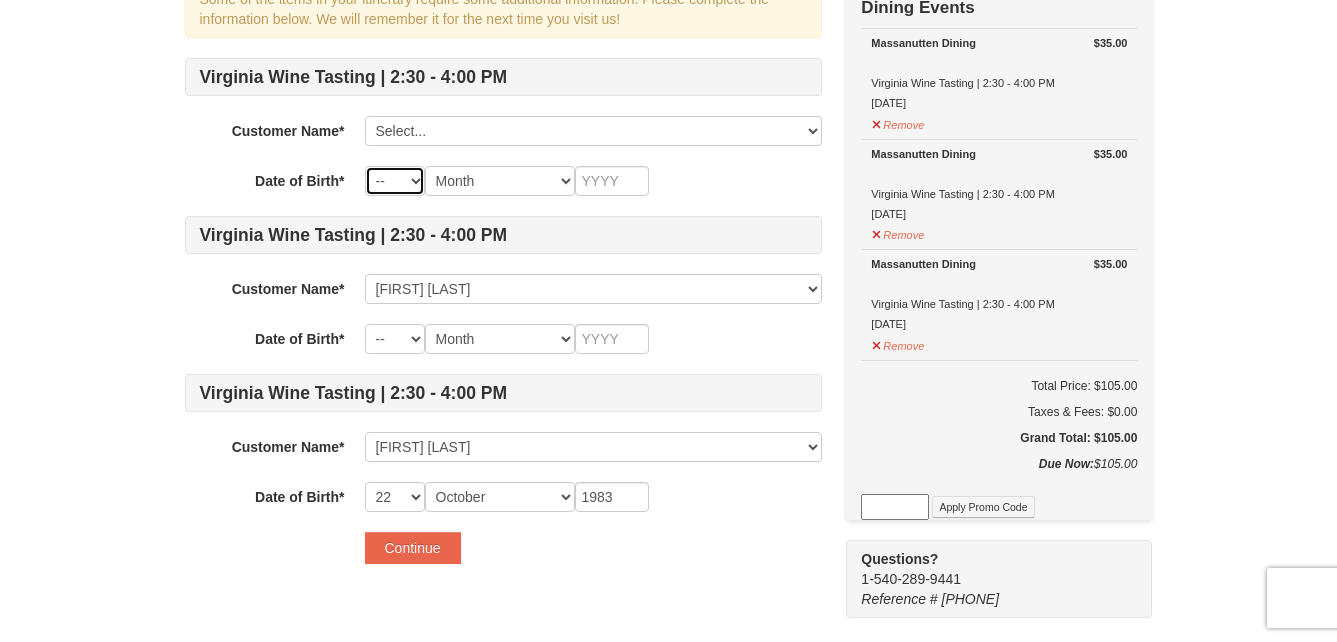 click on "-- 01 02 03 04 05 06 07 08 09 10 11 12 13 14 15 16 17 18 19 20 21 22 23 24 25 26 27 28 29 30 31" at bounding box center [395, 181] 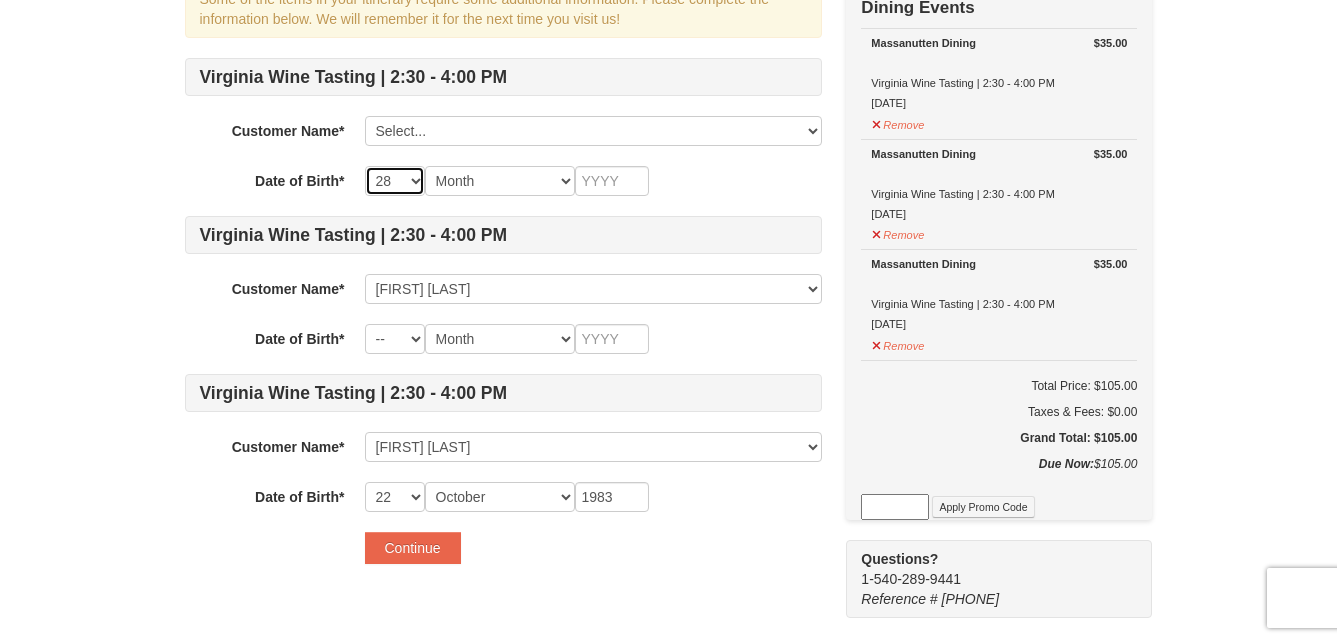 click on "-- 01 02 03 04 05 06 07 08 09 10 11 12 13 14 15 16 17 18 19 20 21 22 23 24 25 26 27 28 29 30 31" at bounding box center (395, 181) 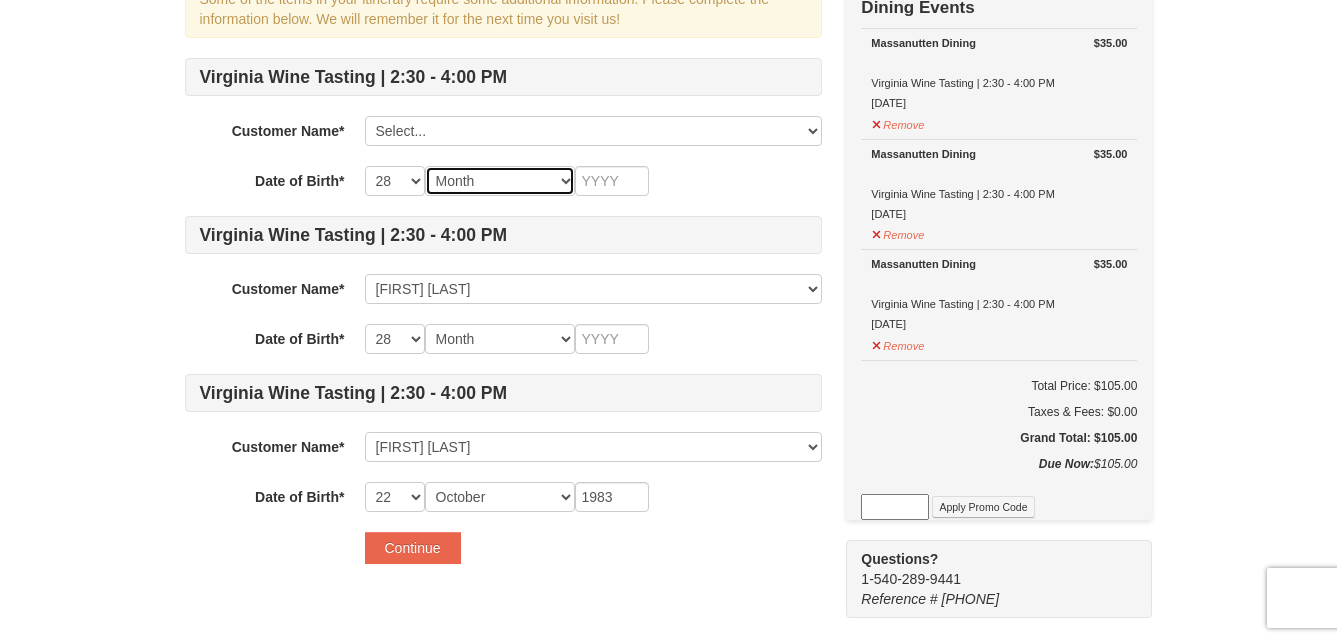 click on "Month January February March April May June July August September October November December" at bounding box center [500, 181] 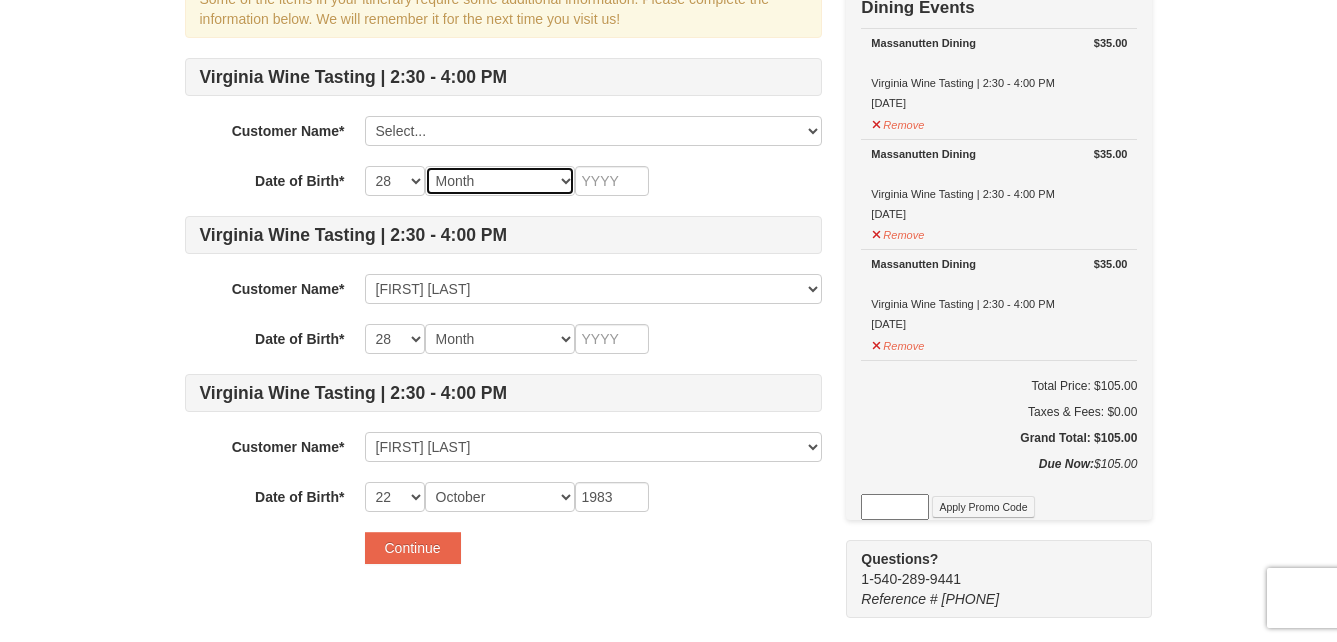 select on "09" 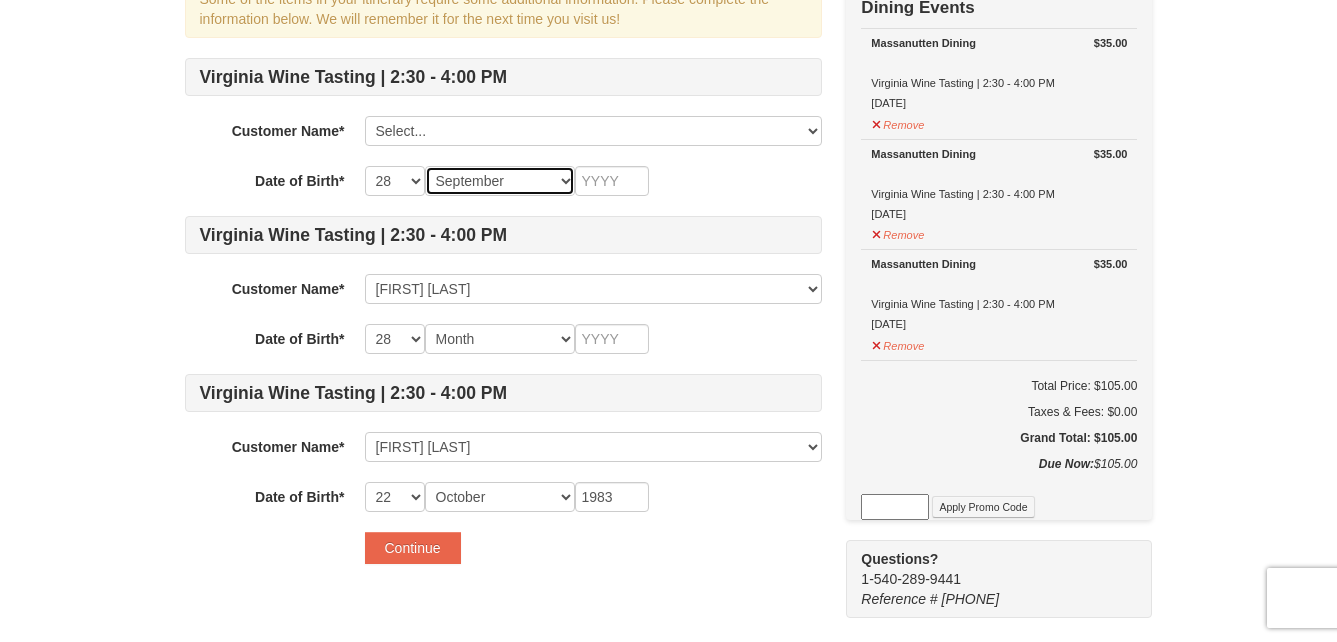 click on "Month January February March April May June July August September October November December" at bounding box center [500, 181] 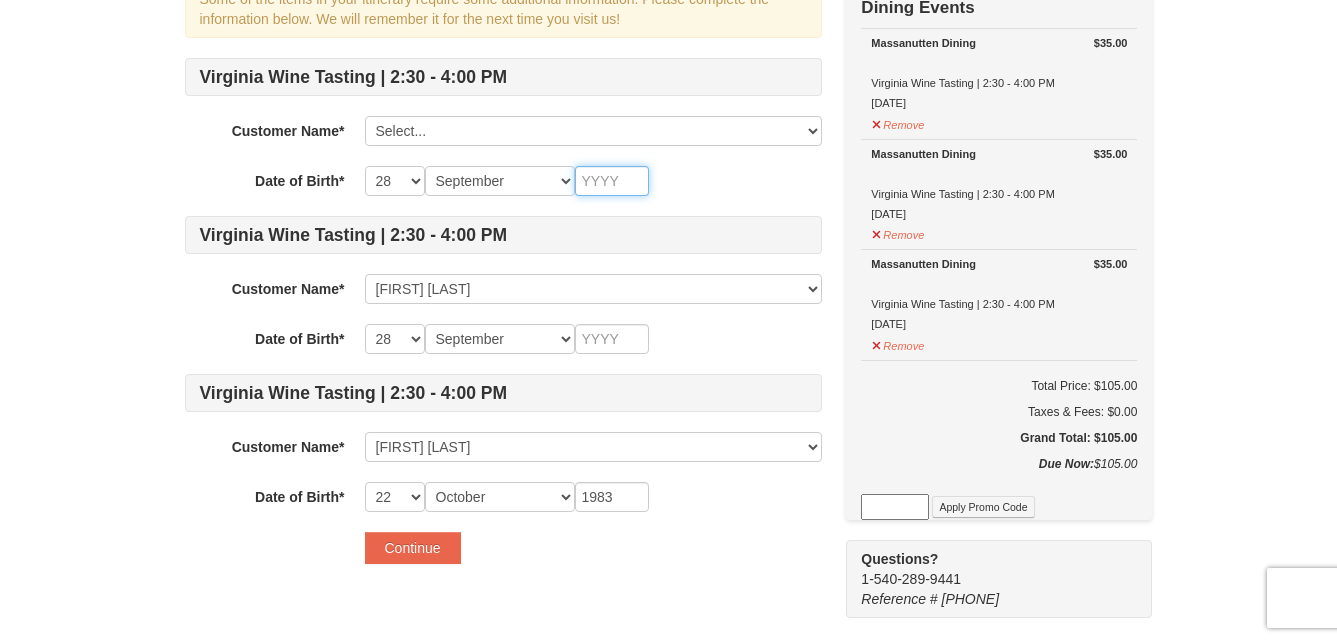 click at bounding box center [612, 181] 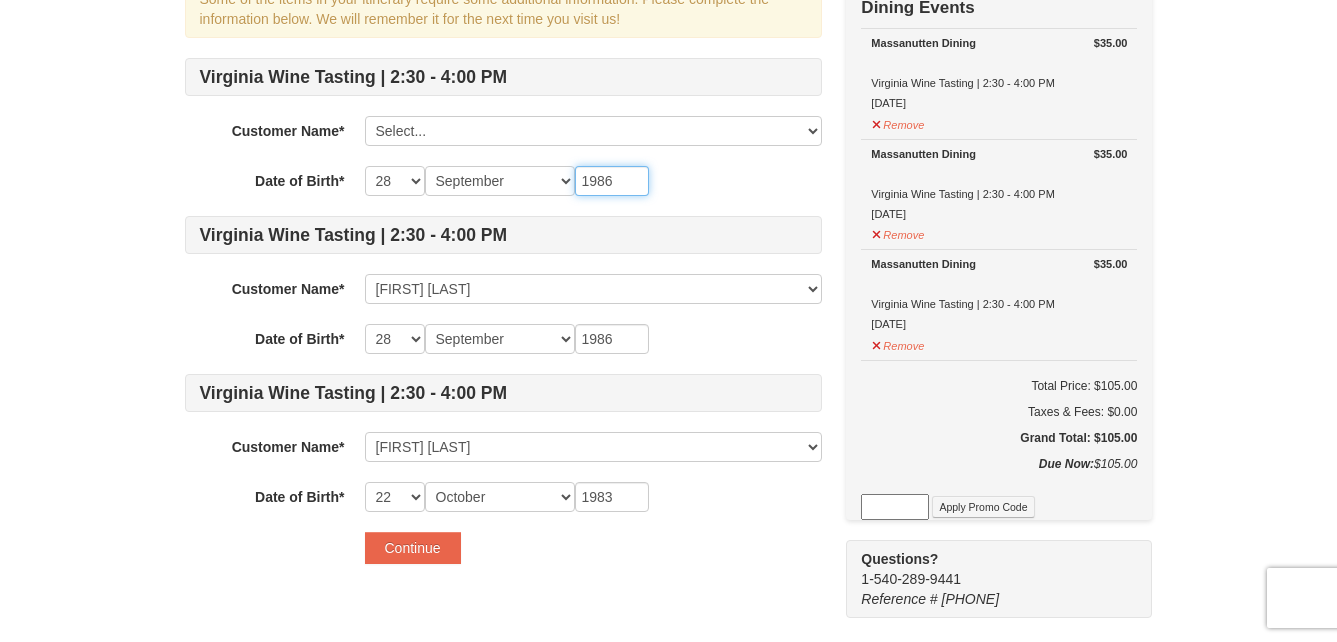 type on "1986" 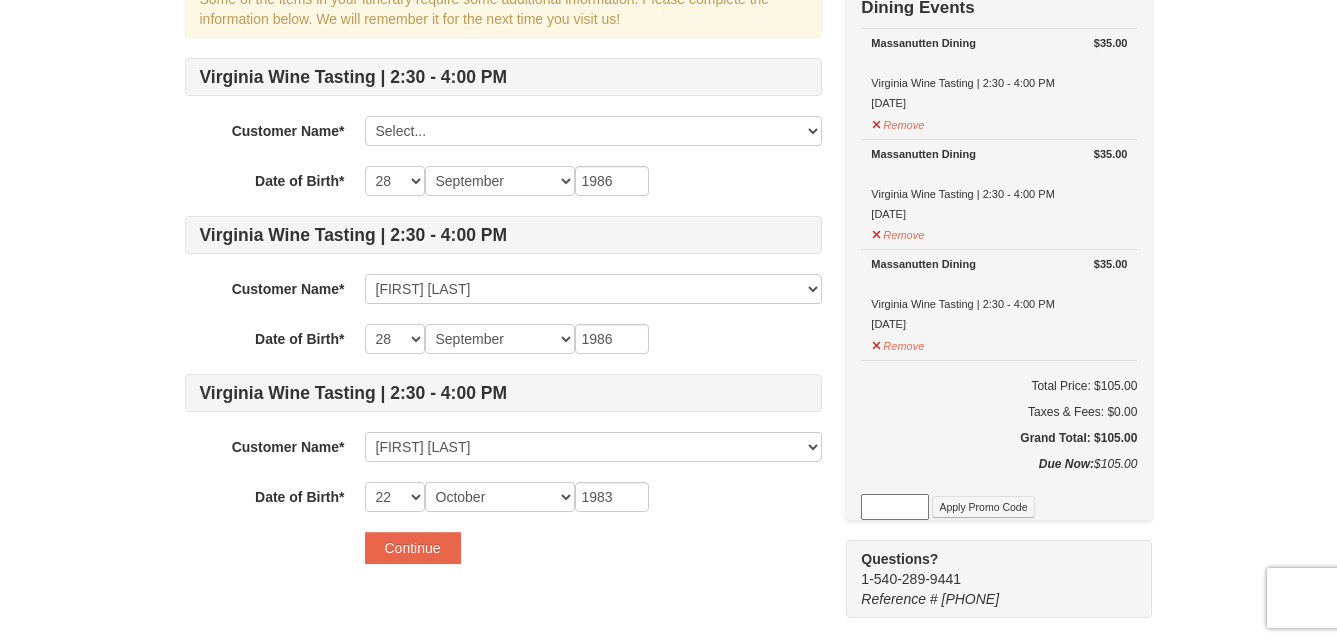 click on "Virginia Wine Tasting | 2:30 - 4:00 PM Customer Name* Select... Sydney Martin Jimmy Conyers Add New... Hallie Wyatt Save Cancel Date of Birth* -- 01 02 03 04 05 06 07 08 09 10 11 12 13 14 15 16 17 18 19 20 21 22 23 24 25 26 27 28 29 30 31 Month January February March April May June July August September October November December 1986 Virginia Wine Tasting | 2:30 - 4:00 PM Customer Name* Select... Sydney Martin Jimmy Conyers Add New... Jimmy Conyers Save Cancel Date of Birth* -- 01 02 03 04 05 06 07 08 09 10 11 12 13 14 15 16 17 18 19 20 21 22 23 24 25 26 27 28 29 30 31 Month January February March April May June July August September October November December 1986 Virginia Wine Tasting | 2:30 - 4:00 PM Customer Name* Select... Sydney Martin Jimmy Conyers Add New... Save Cancel Date of Birth* -- 01 02 03 04 05 06 07 08 09 10 11 12 13 14 15 16 17 18 19 20 21 22 23 24 25 26 27 28 29 30 31 Month January February March April May June July August September October November December 1983" at bounding box center (503, 285) 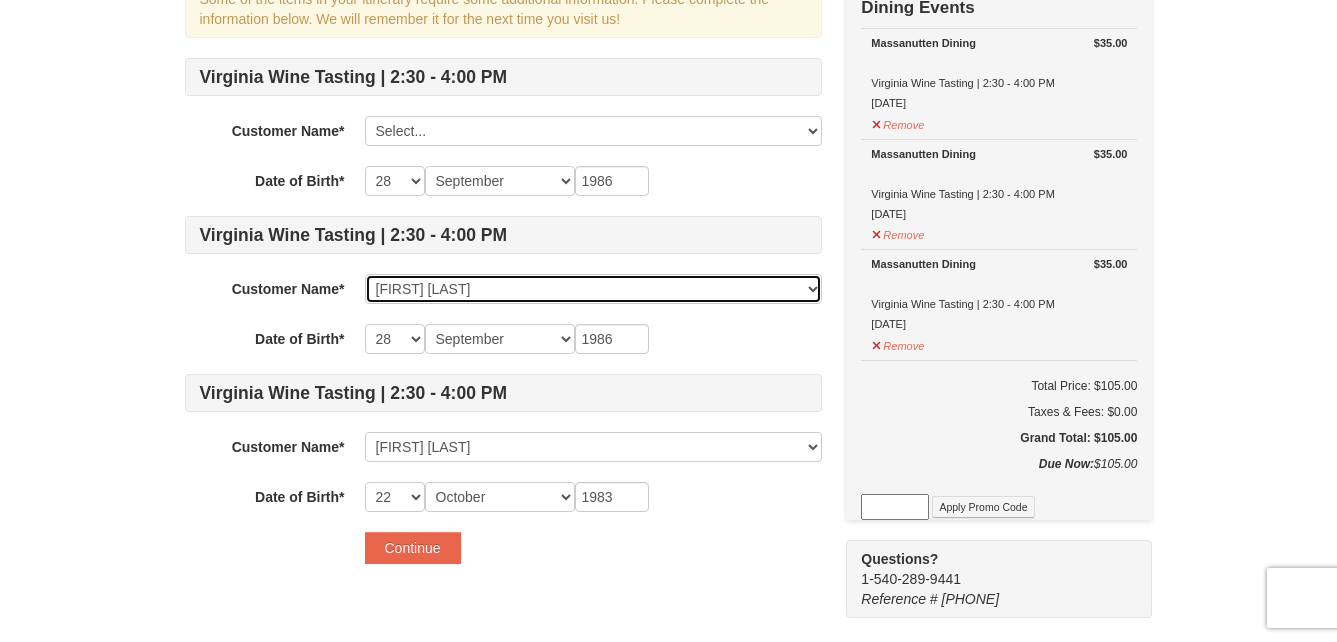 click on "Select... Sydney Martin Jimmy Conyers Add New..." at bounding box center [593, 289] 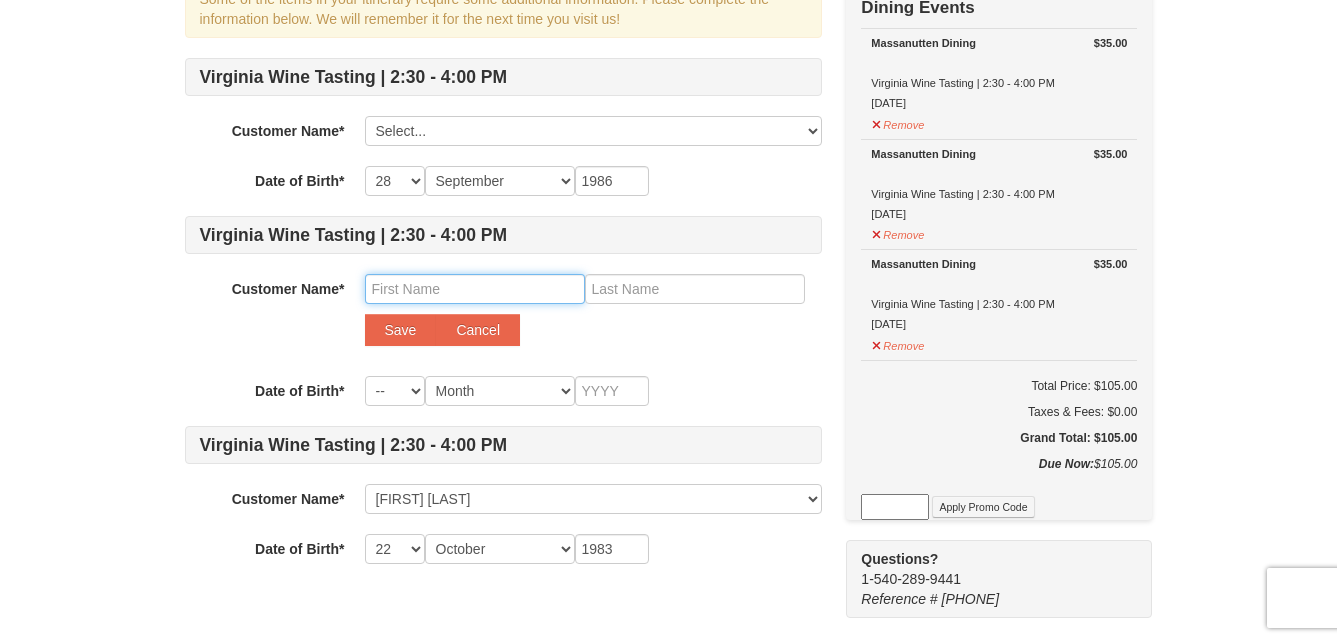click at bounding box center (475, 289) 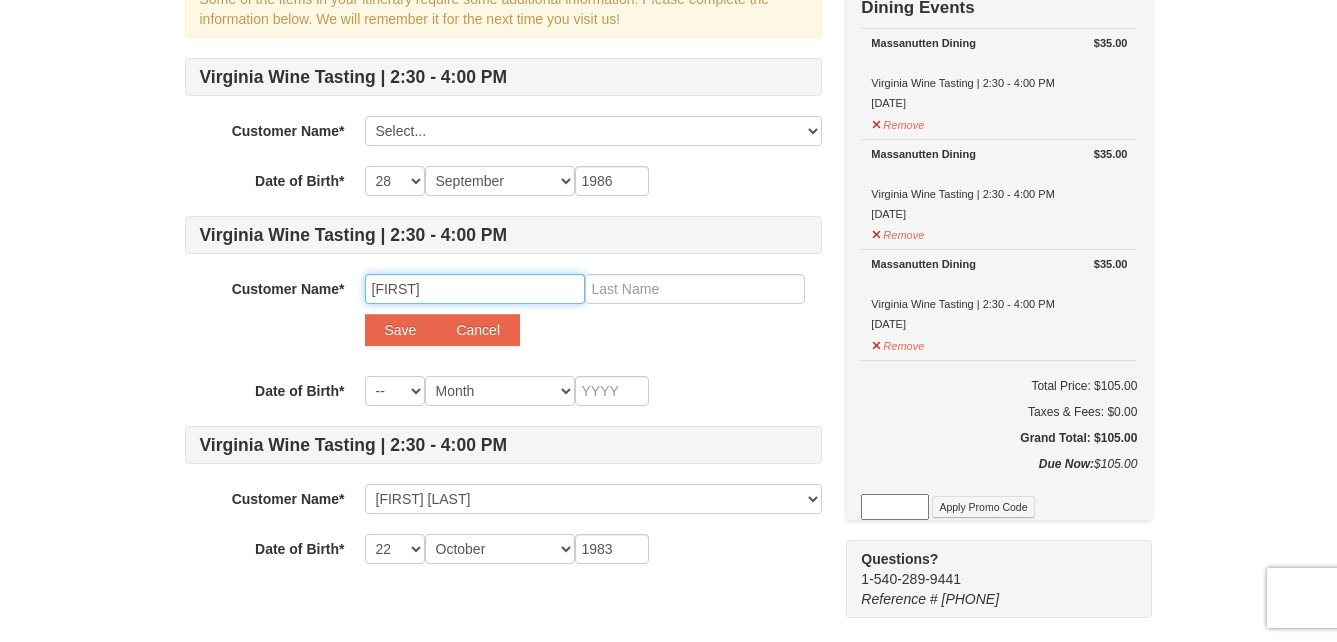 type on "Hallie" 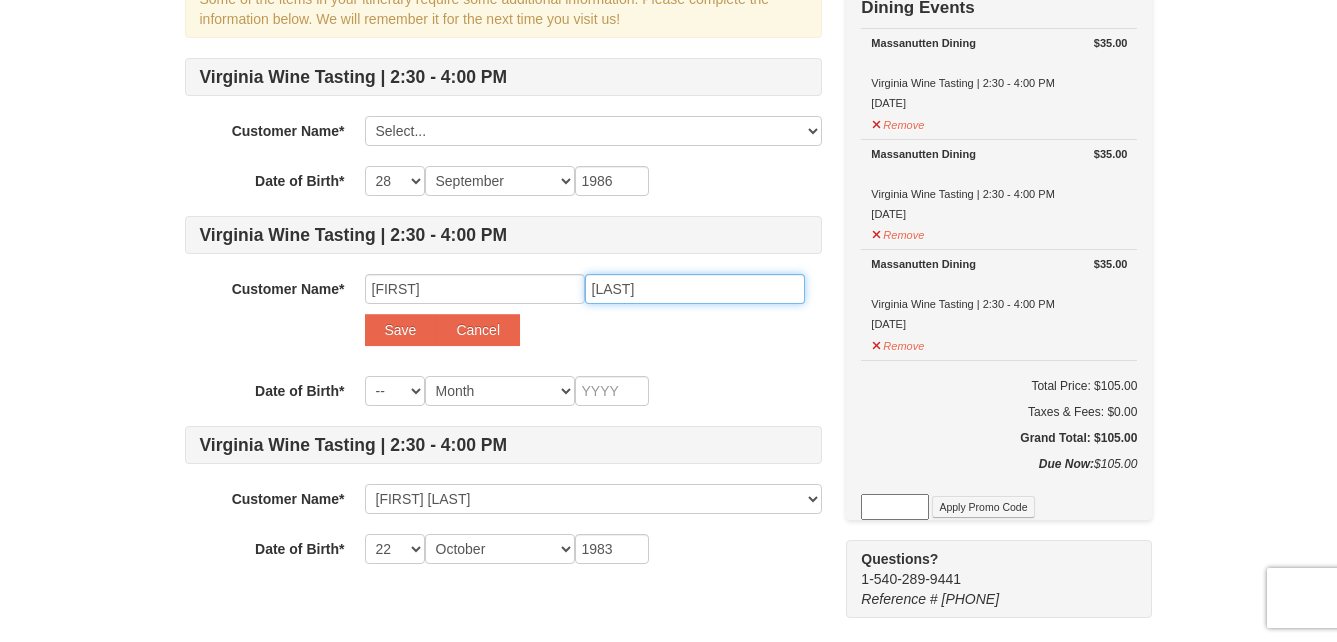 type on "Wyatt" 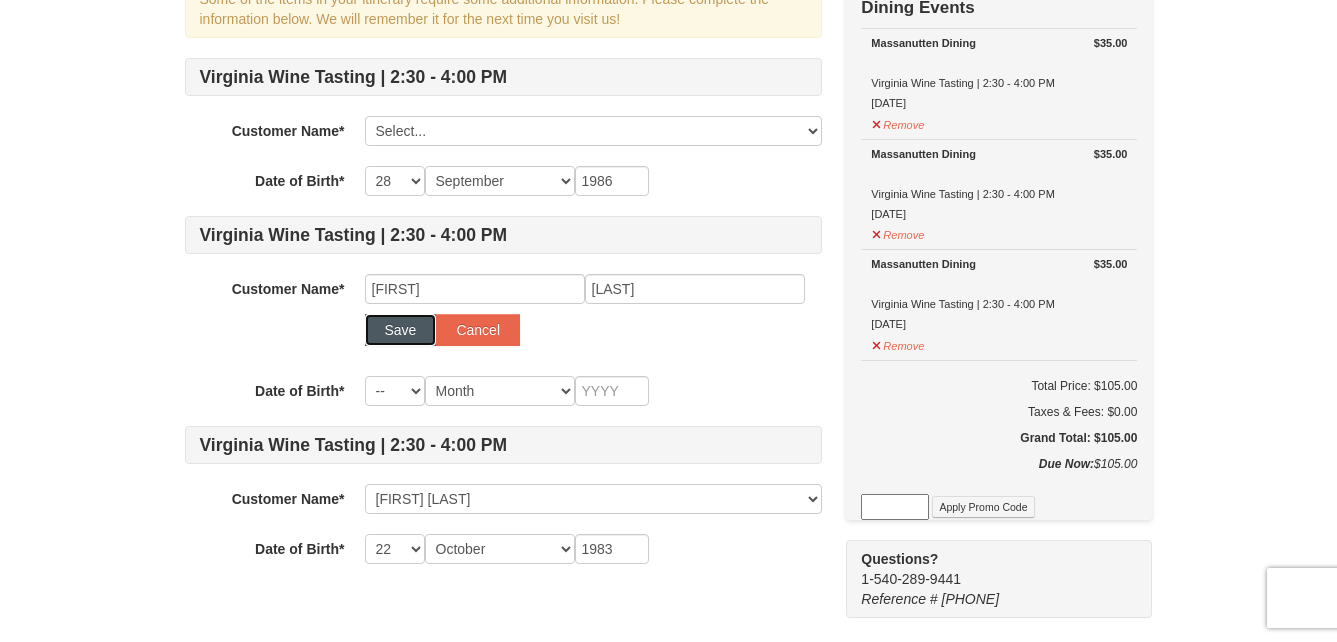type 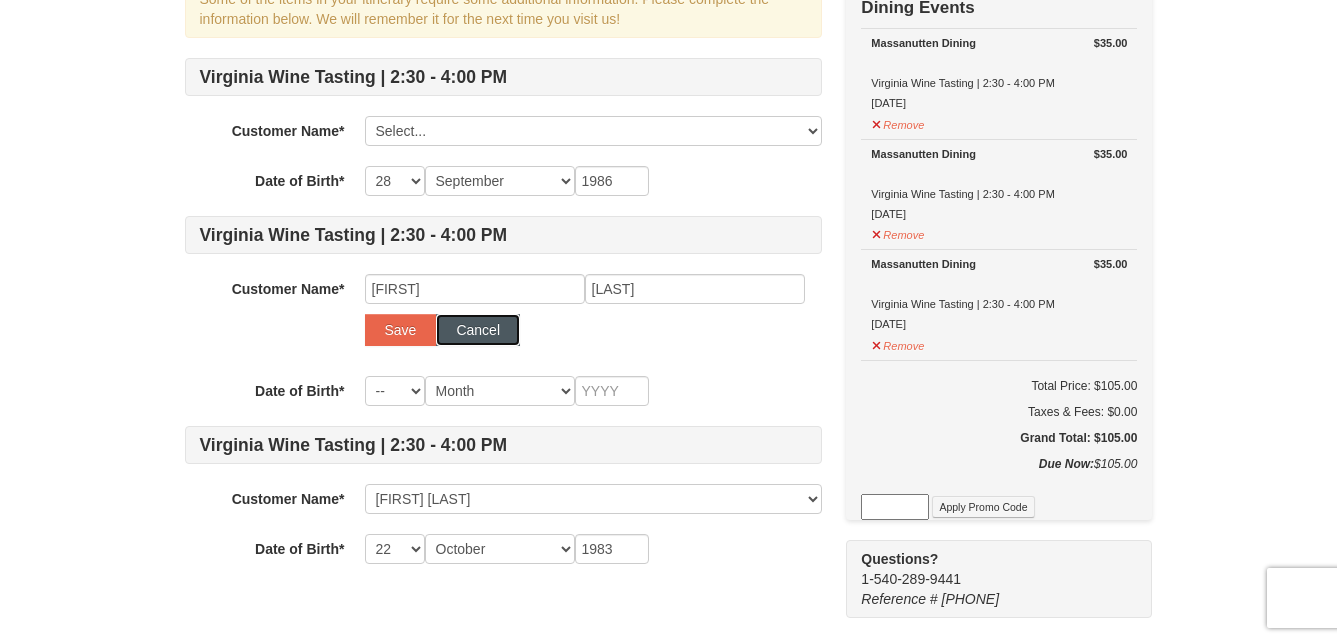 type 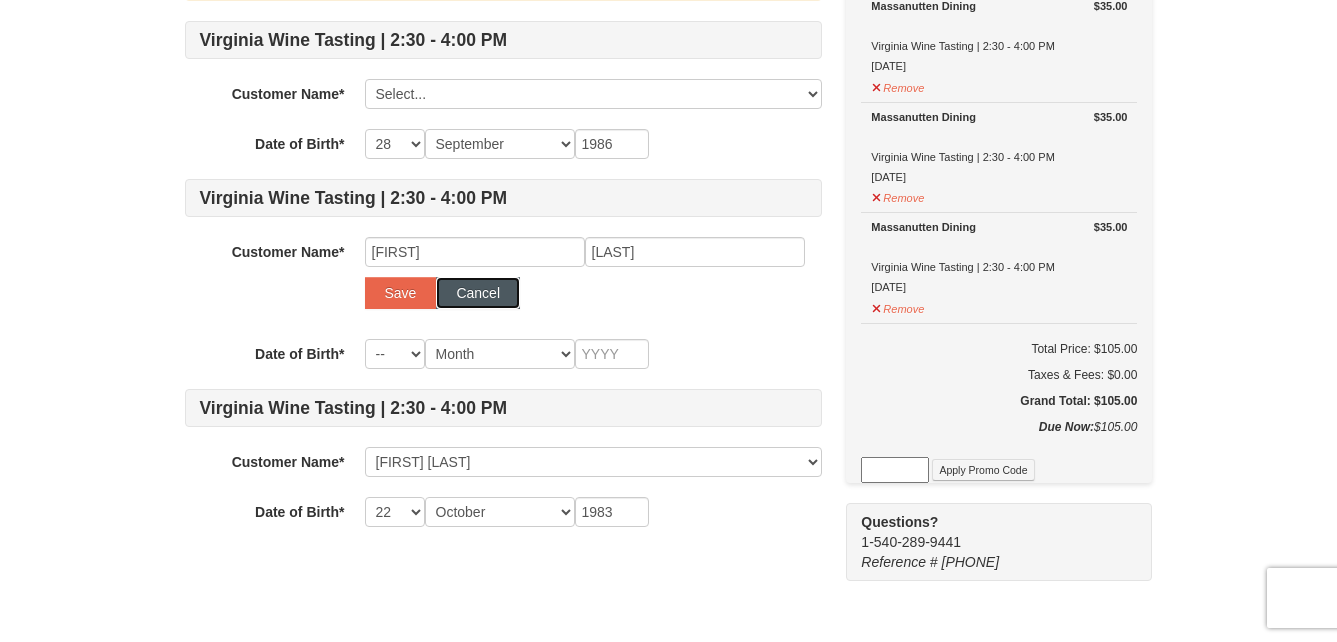scroll, scrollTop: 228, scrollLeft: 0, axis: vertical 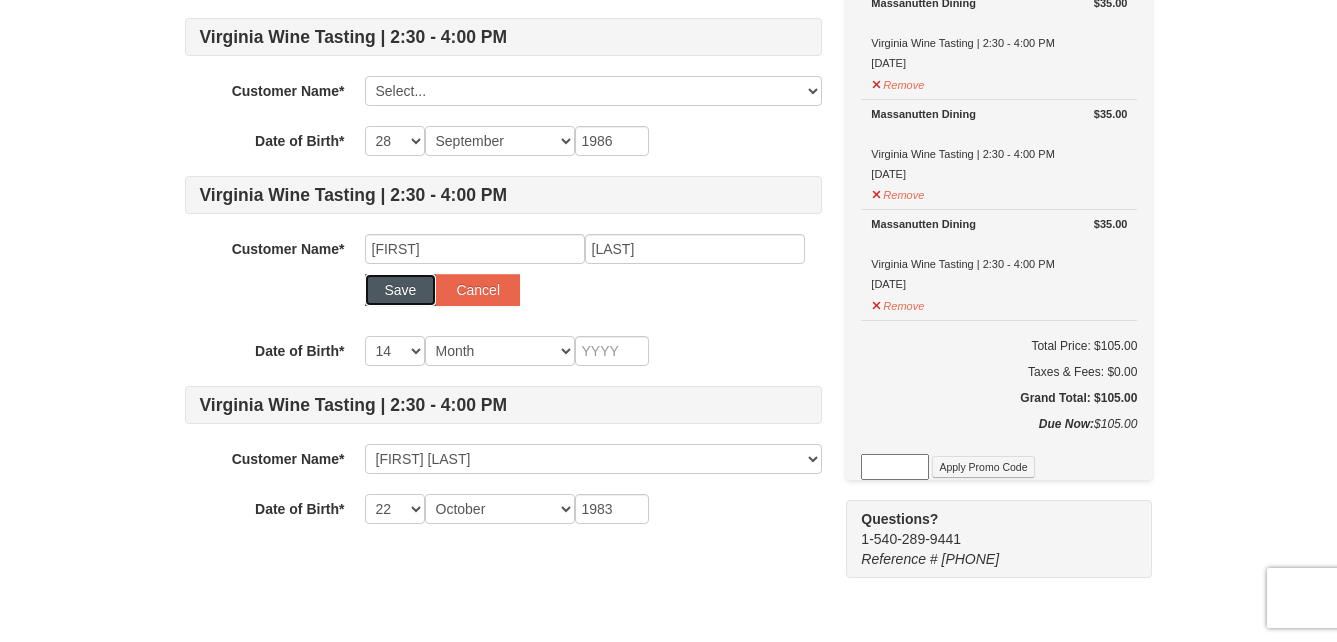 click on "Save" at bounding box center [401, 290] 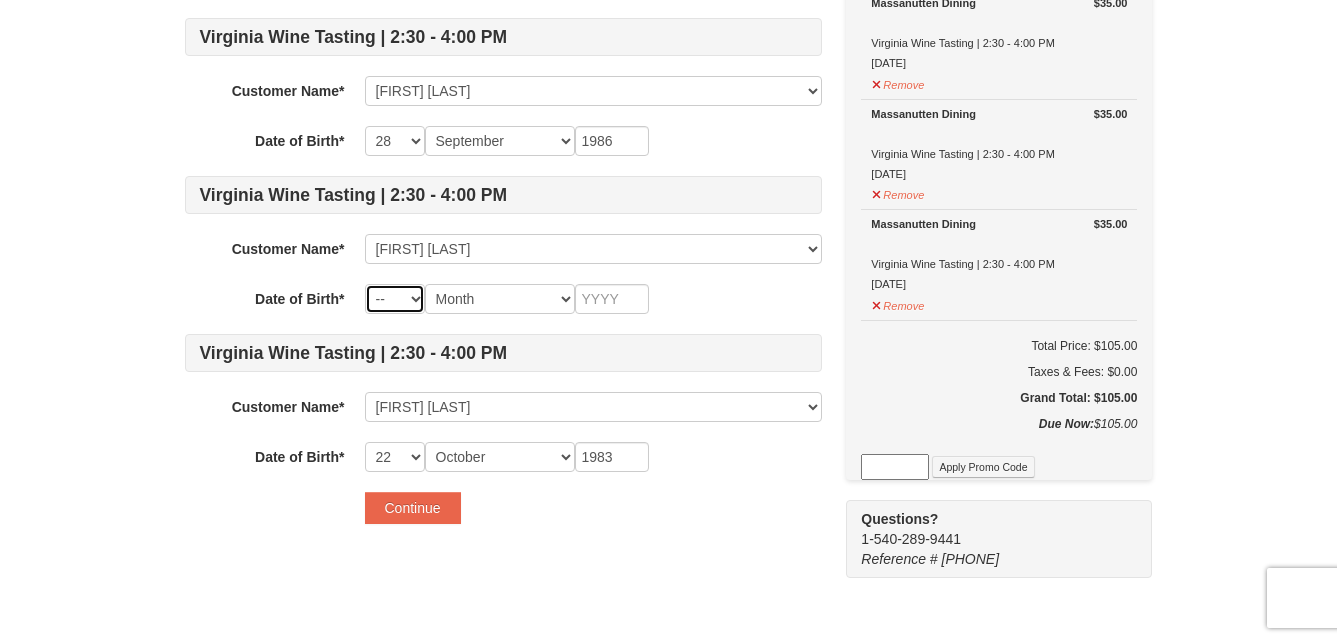 click on "-- 01 02 03 04 05 06 07 08 09 10 11 12 13 14 15 16 17 18 19 20 21 22 23 24 25 26 27 28 29 30 31" at bounding box center (395, 299) 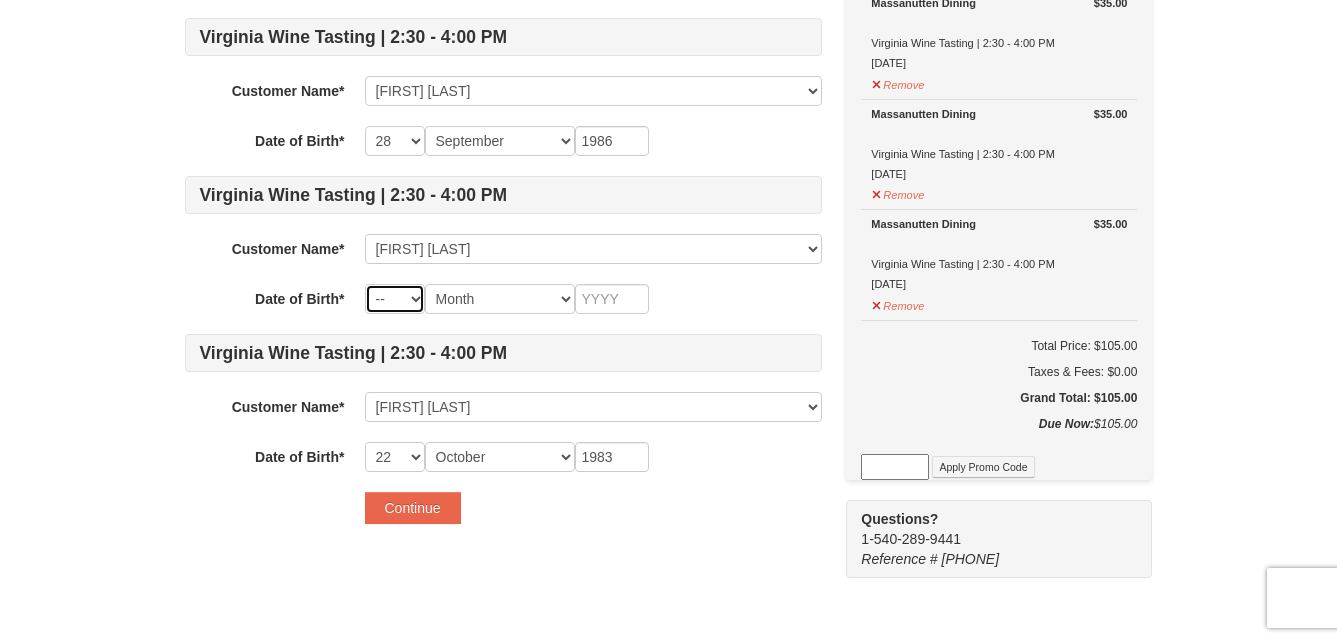 select on "15" 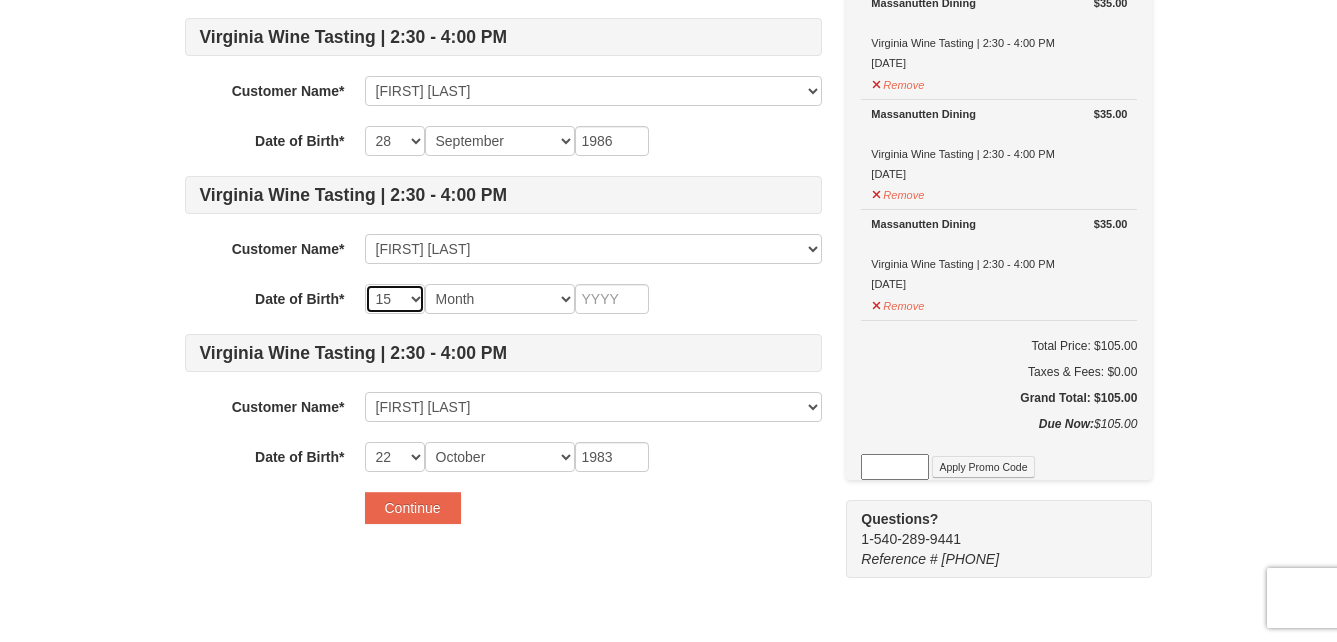 click on "-- 01 02 03 04 05 06 07 08 09 10 11 12 13 14 15 16 17 18 19 20 21 22 23 24 25 26 27 28 29 30 31" at bounding box center (395, 299) 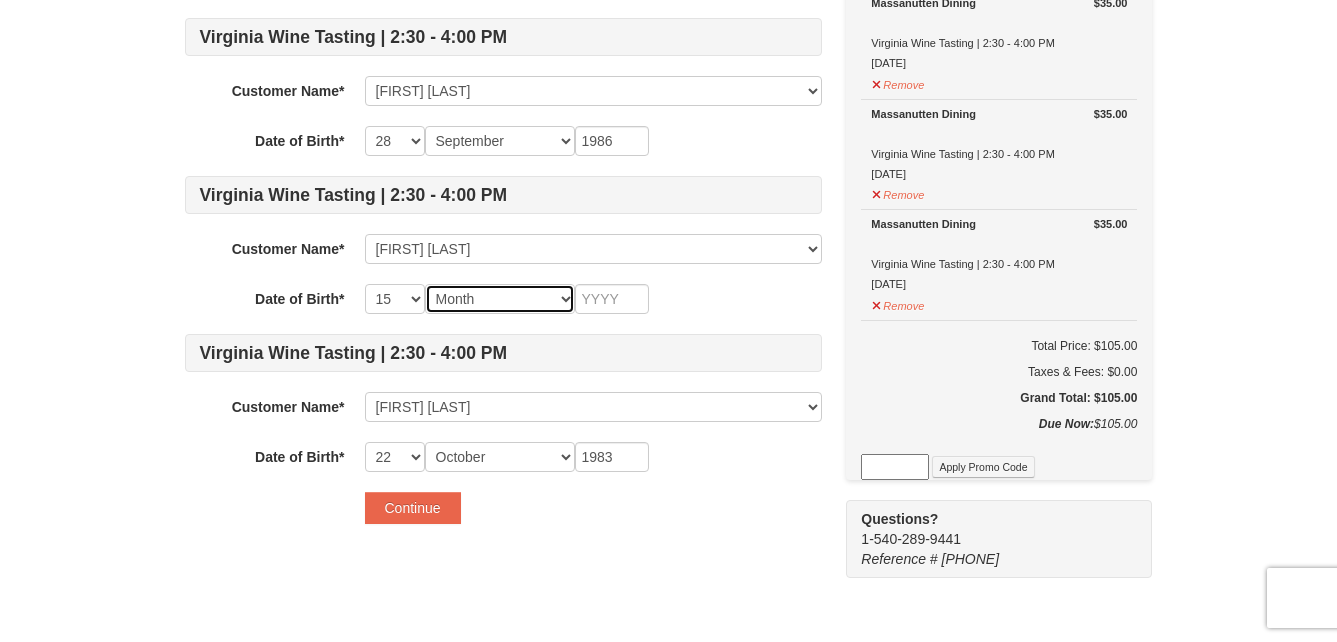 click on "Month January February March April May June July August September October November December" at bounding box center (500, 299) 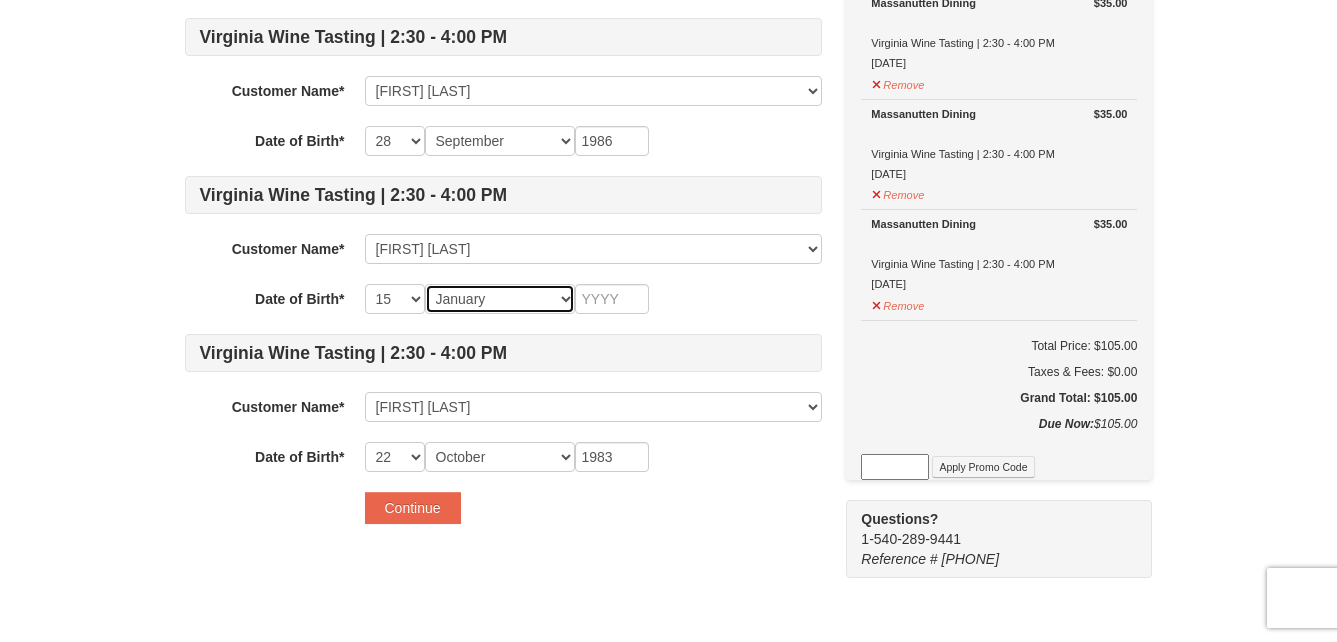 click on "Month January February March April May June July August September October November December" at bounding box center [500, 299] 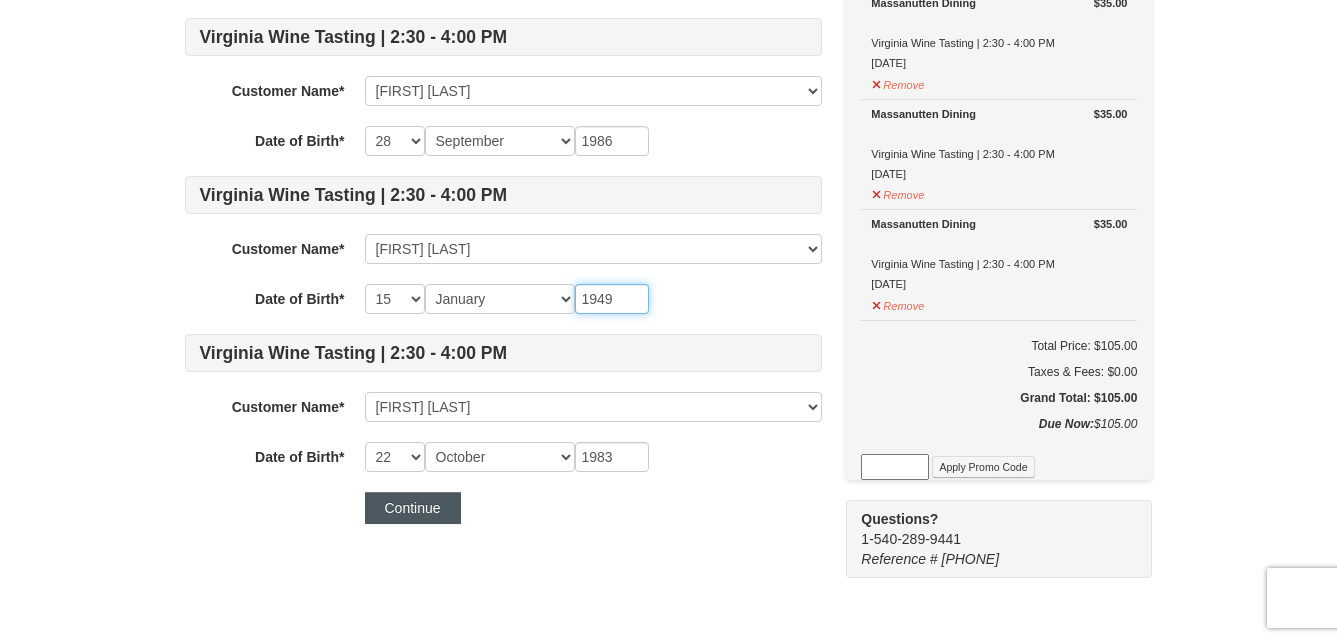 type on "1949" 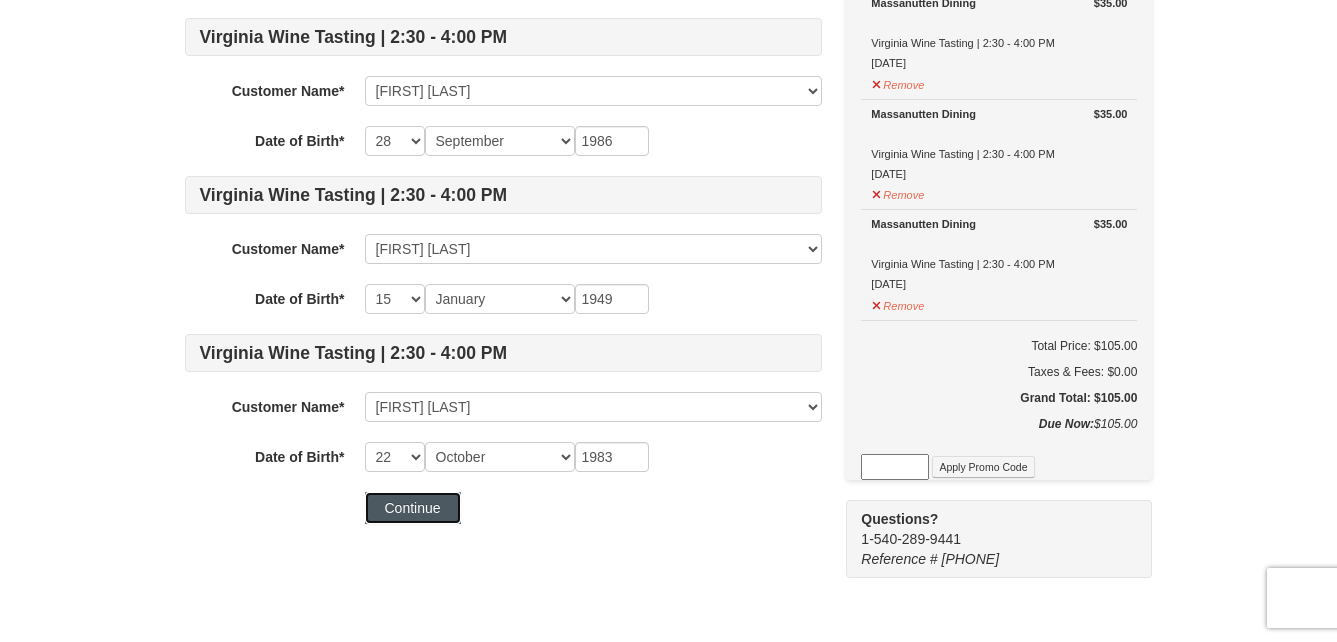 click on "Continue" at bounding box center (413, 508) 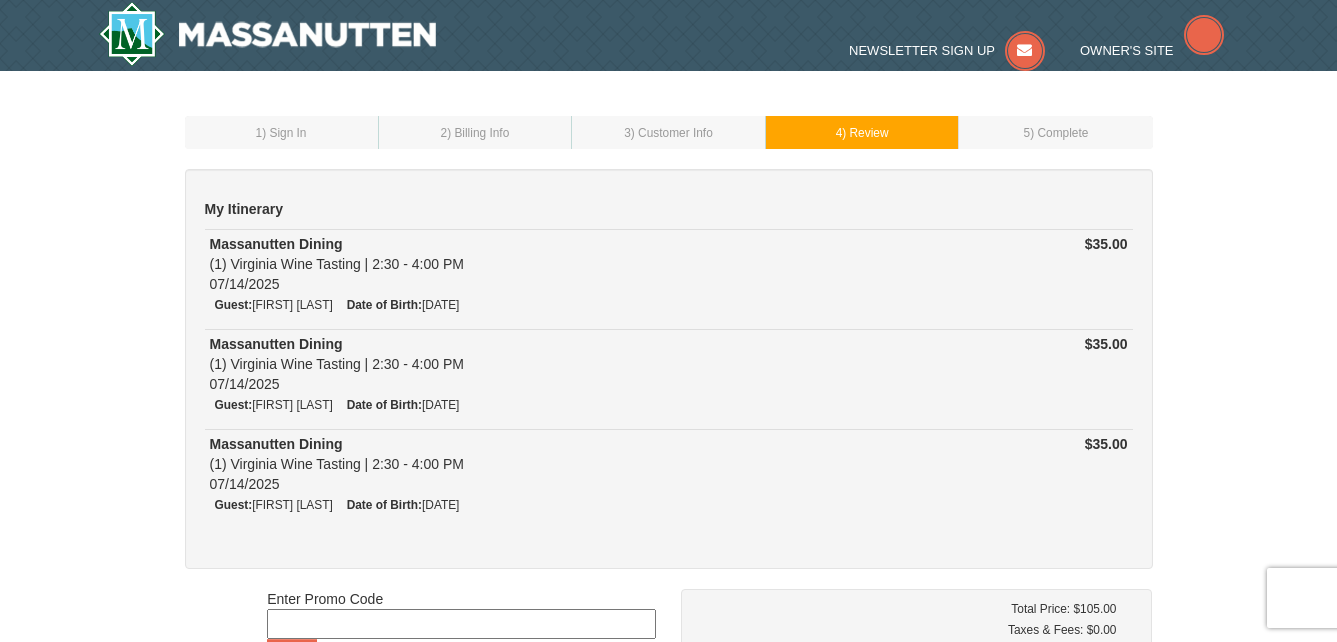 scroll, scrollTop: 0, scrollLeft: 0, axis: both 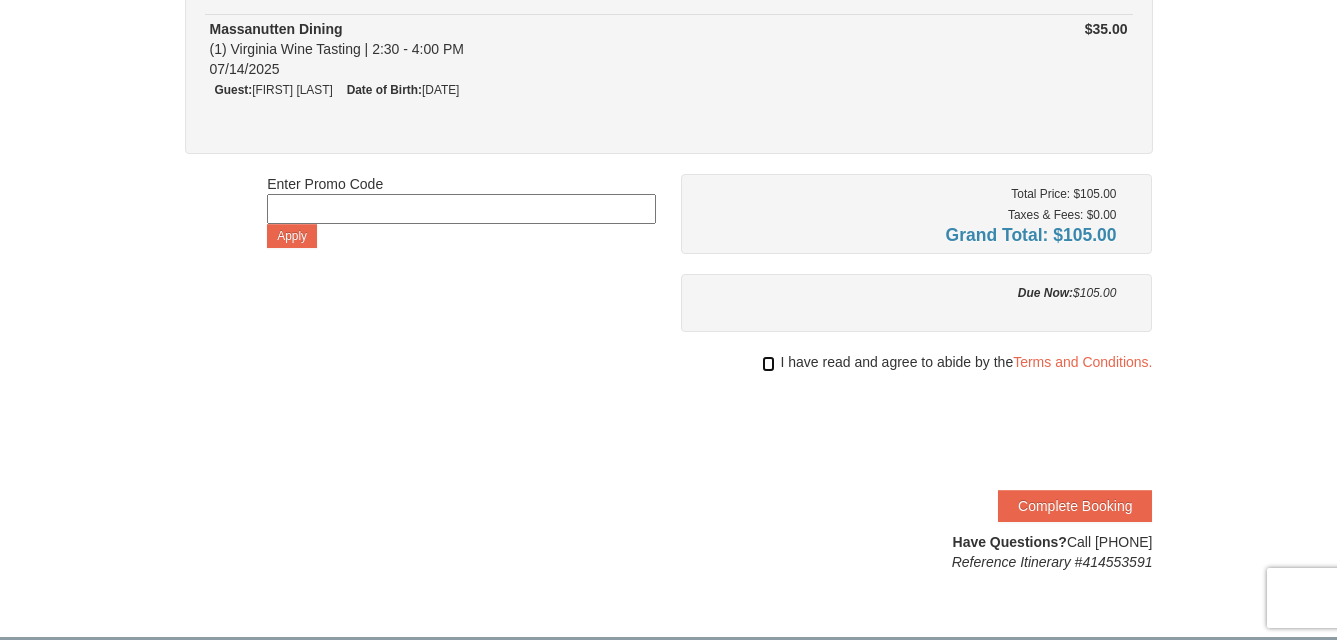 click at bounding box center (768, 364) 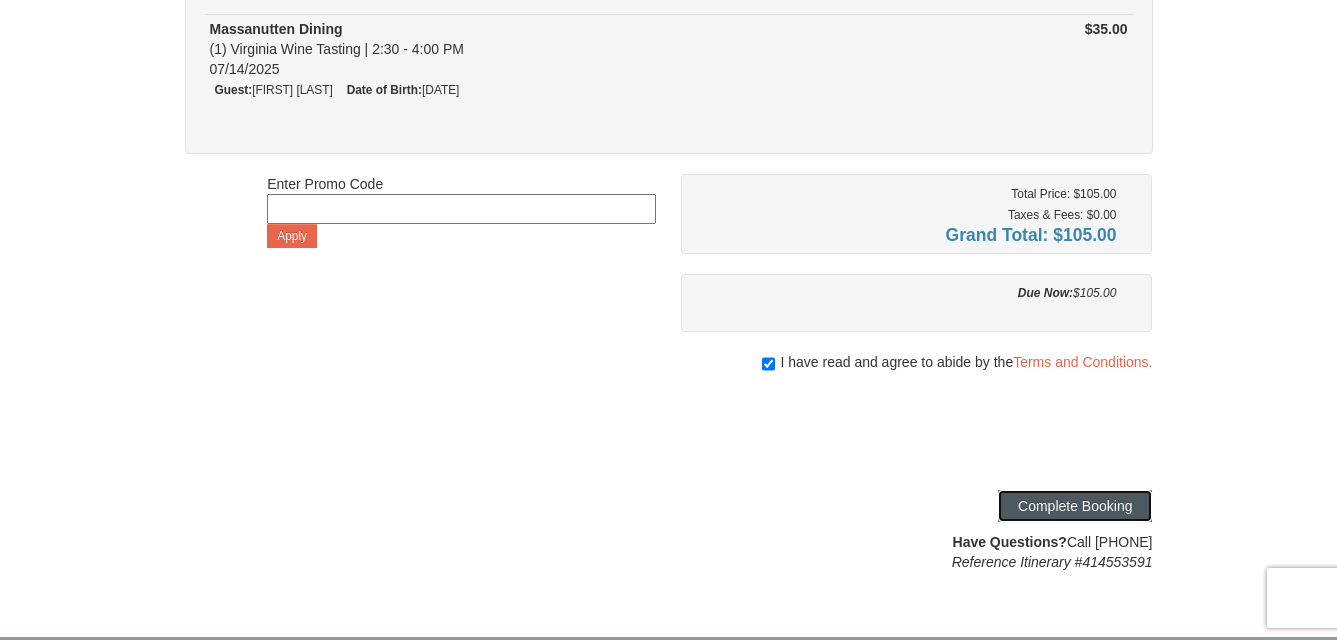 click on "Complete Booking" at bounding box center (1075, 506) 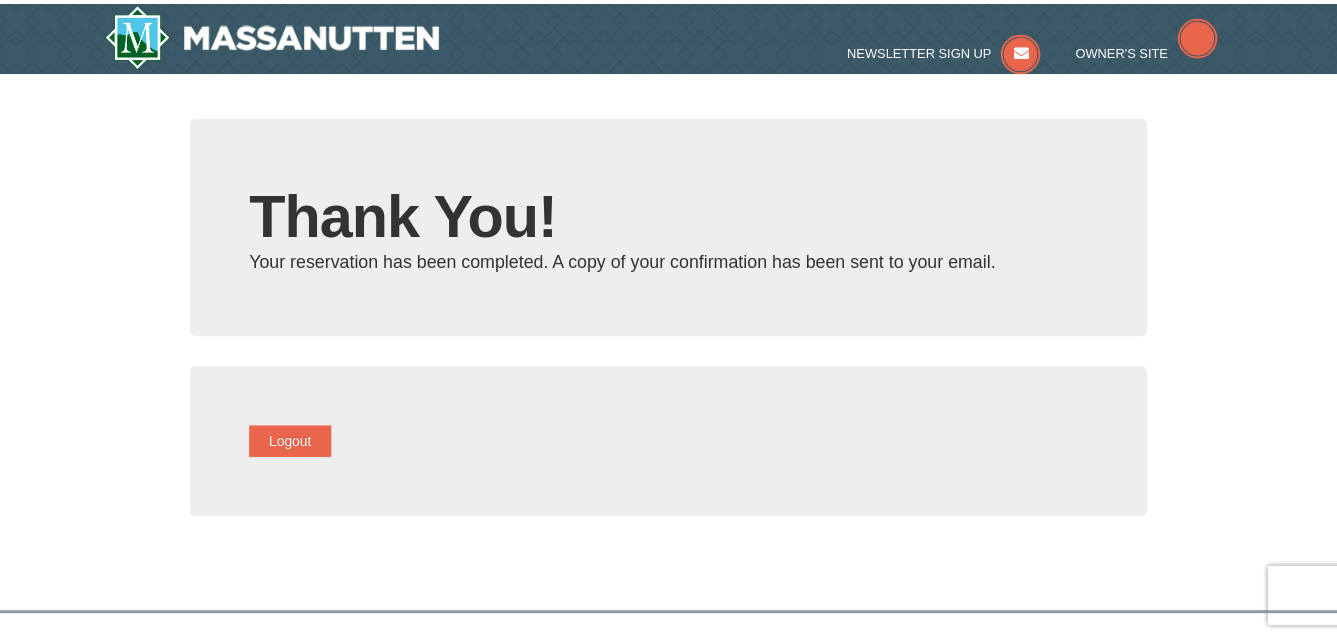 scroll, scrollTop: 0, scrollLeft: 0, axis: both 